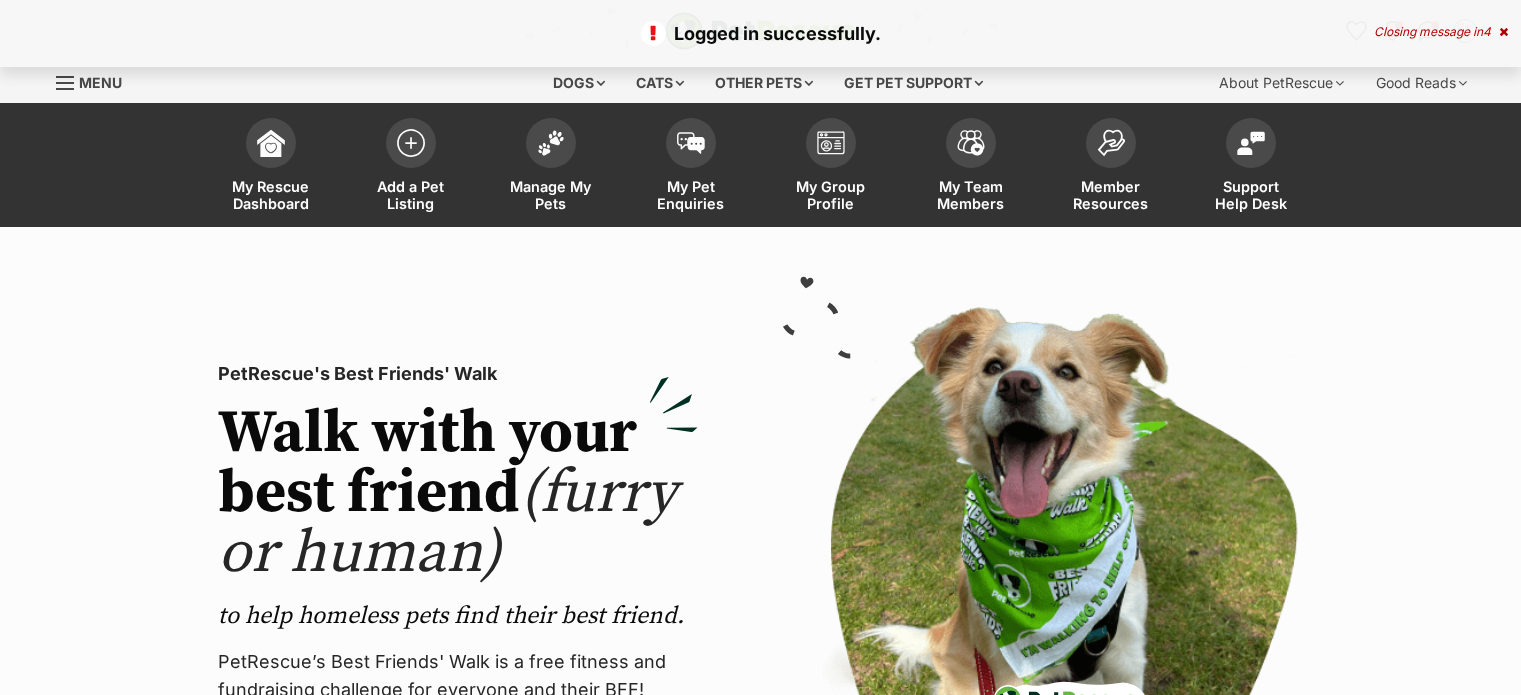 scroll, scrollTop: 0, scrollLeft: 0, axis: both 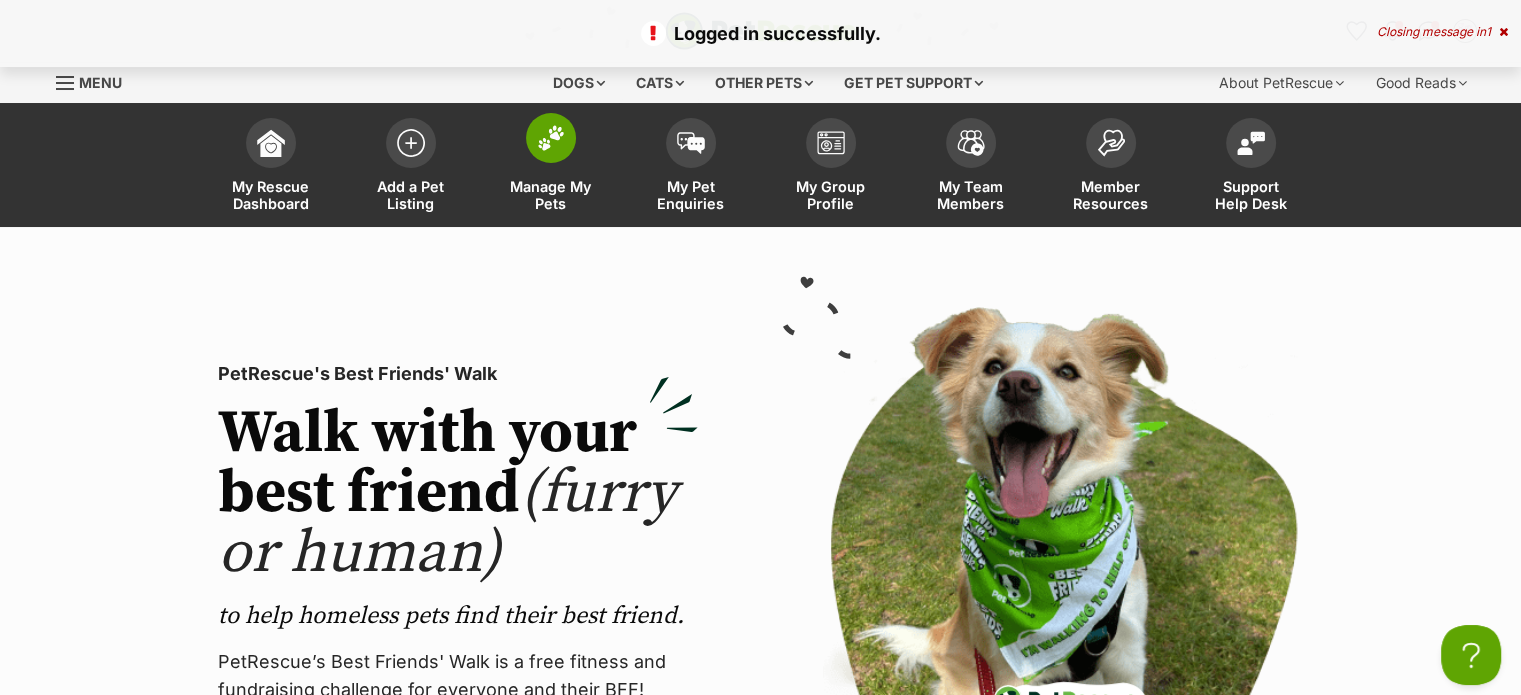 click on "Manage My Pets" at bounding box center [551, 195] 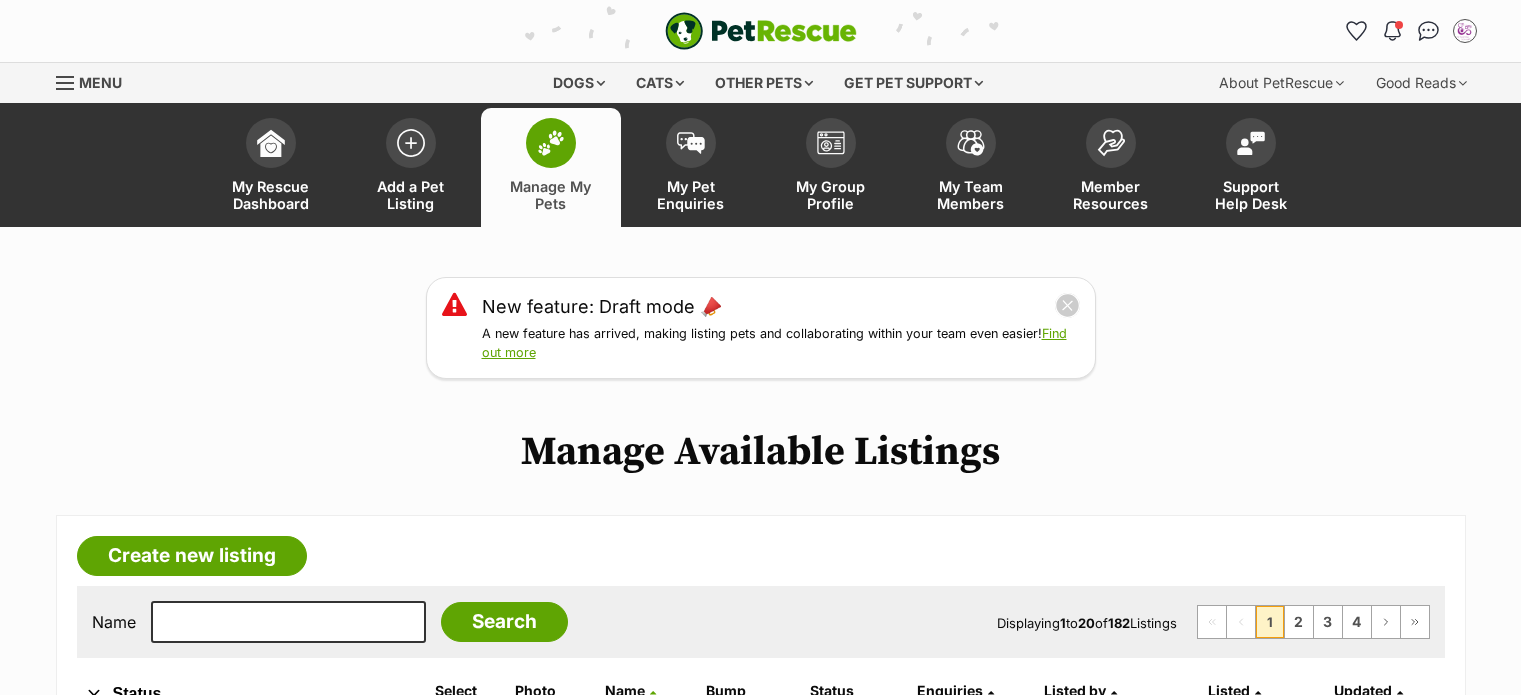 scroll, scrollTop: 0, scrollLeft: 0, axis: both 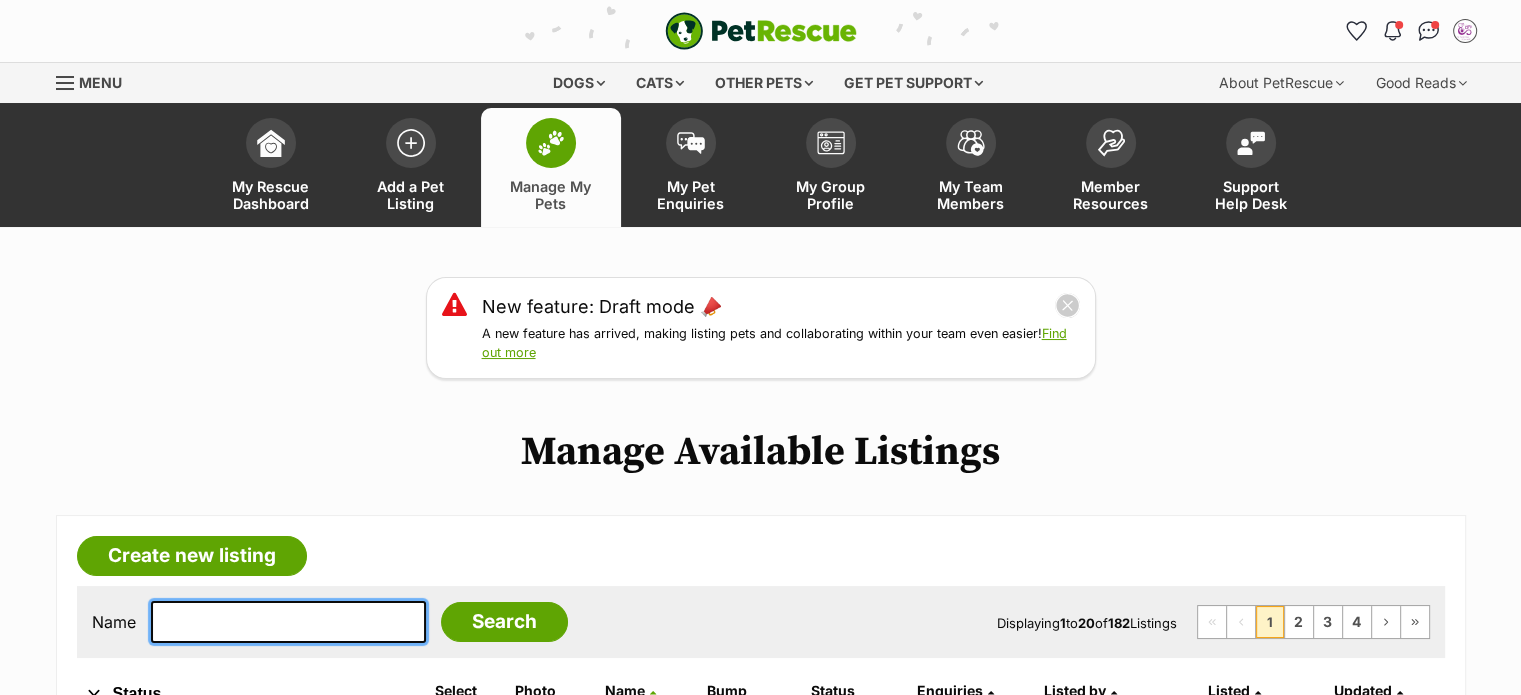 click at bounding box center [288, 622] 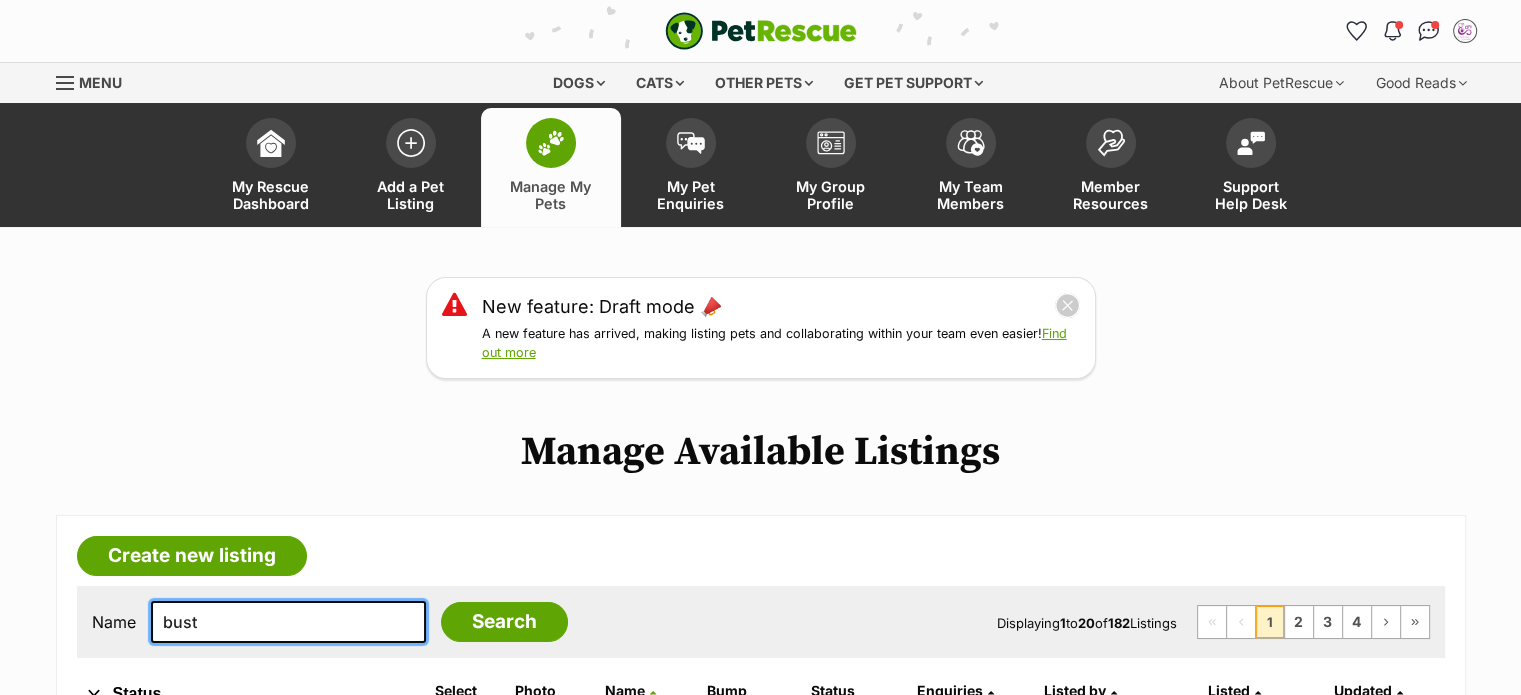 type on "bust" 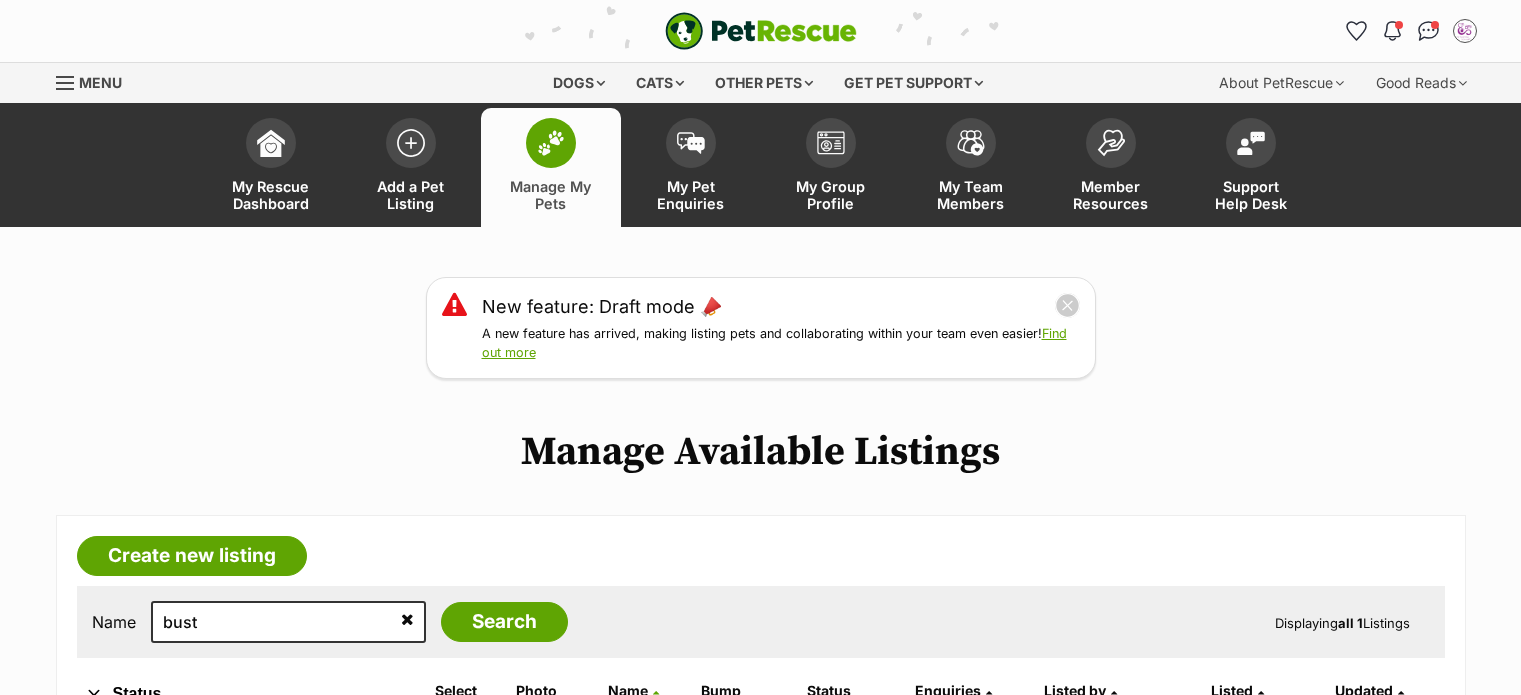 scroll, scrollTop: 0, scrollLeft: 0, axis: both 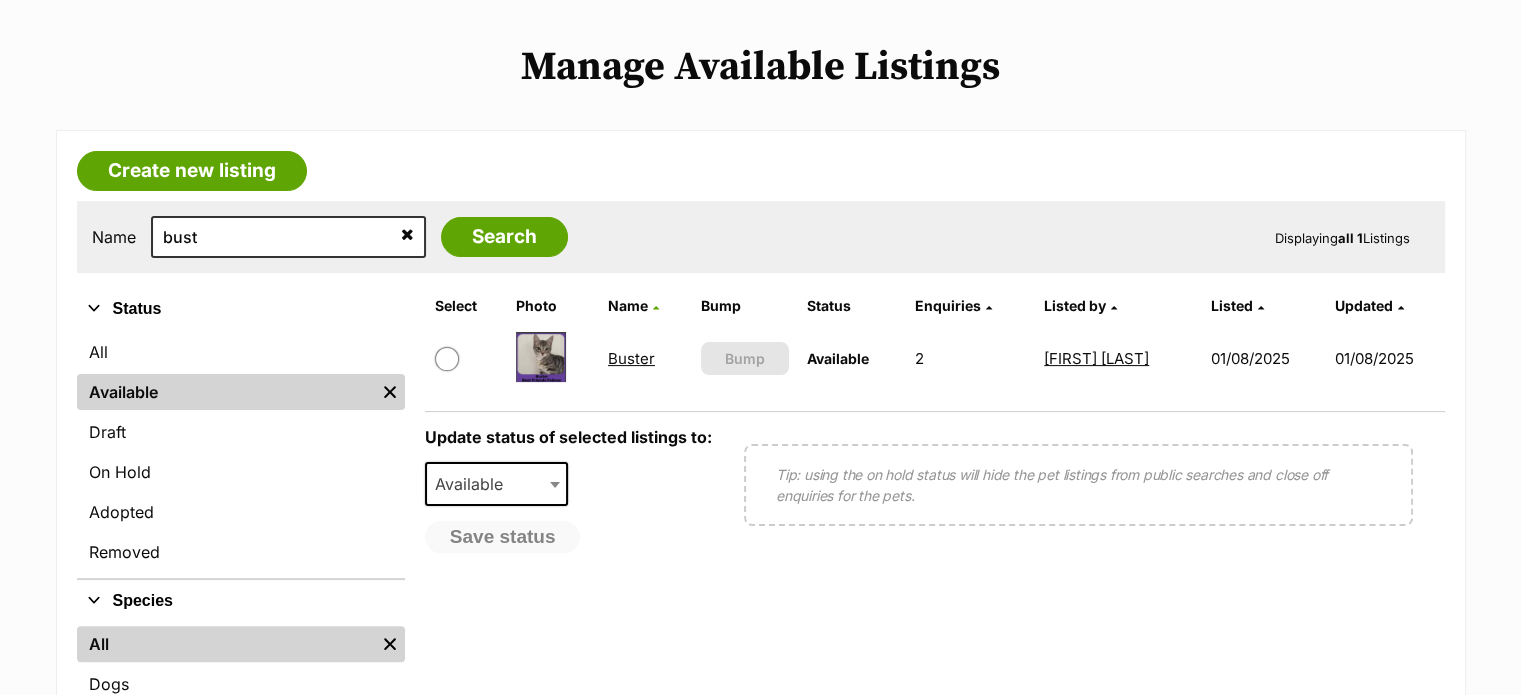 click at bounding box center (447, 359) 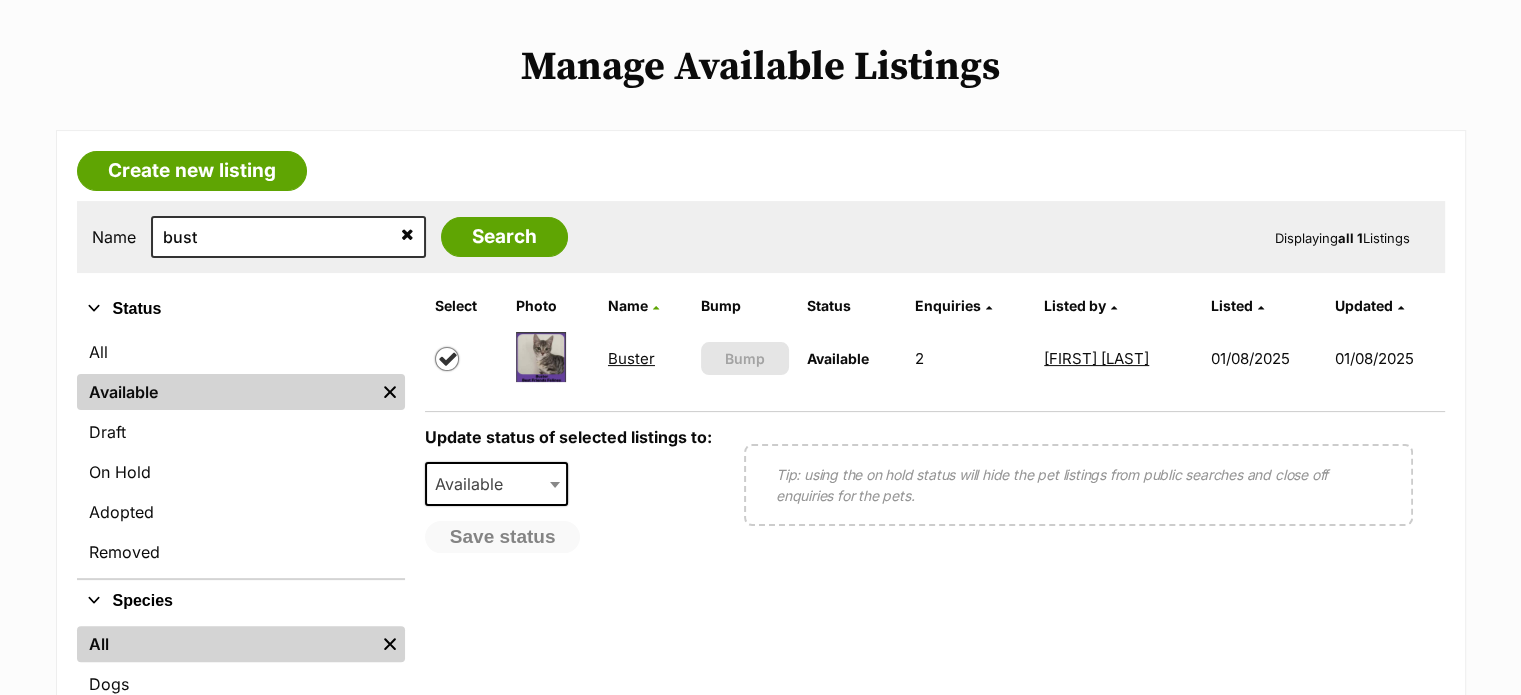 checkbox on "true" 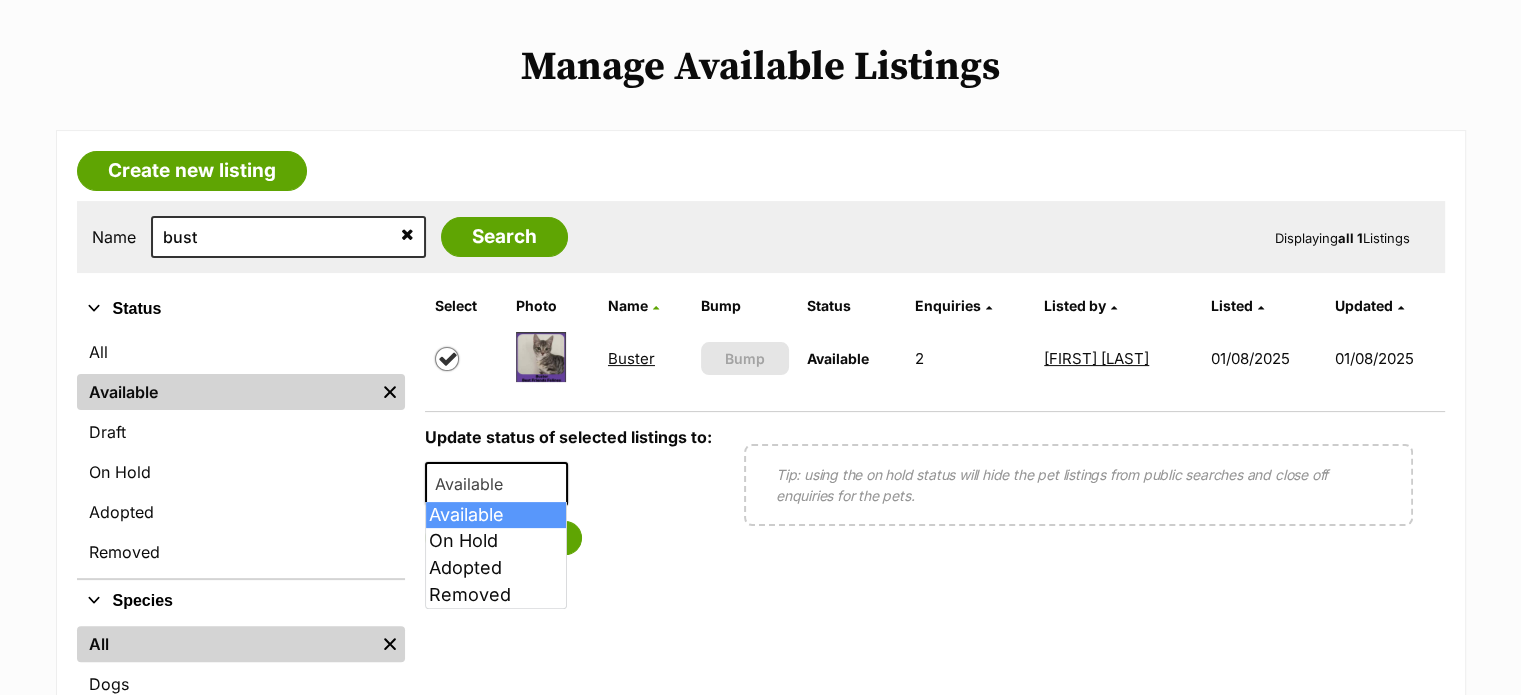 click on "Available" at bounding box center [475, 484] 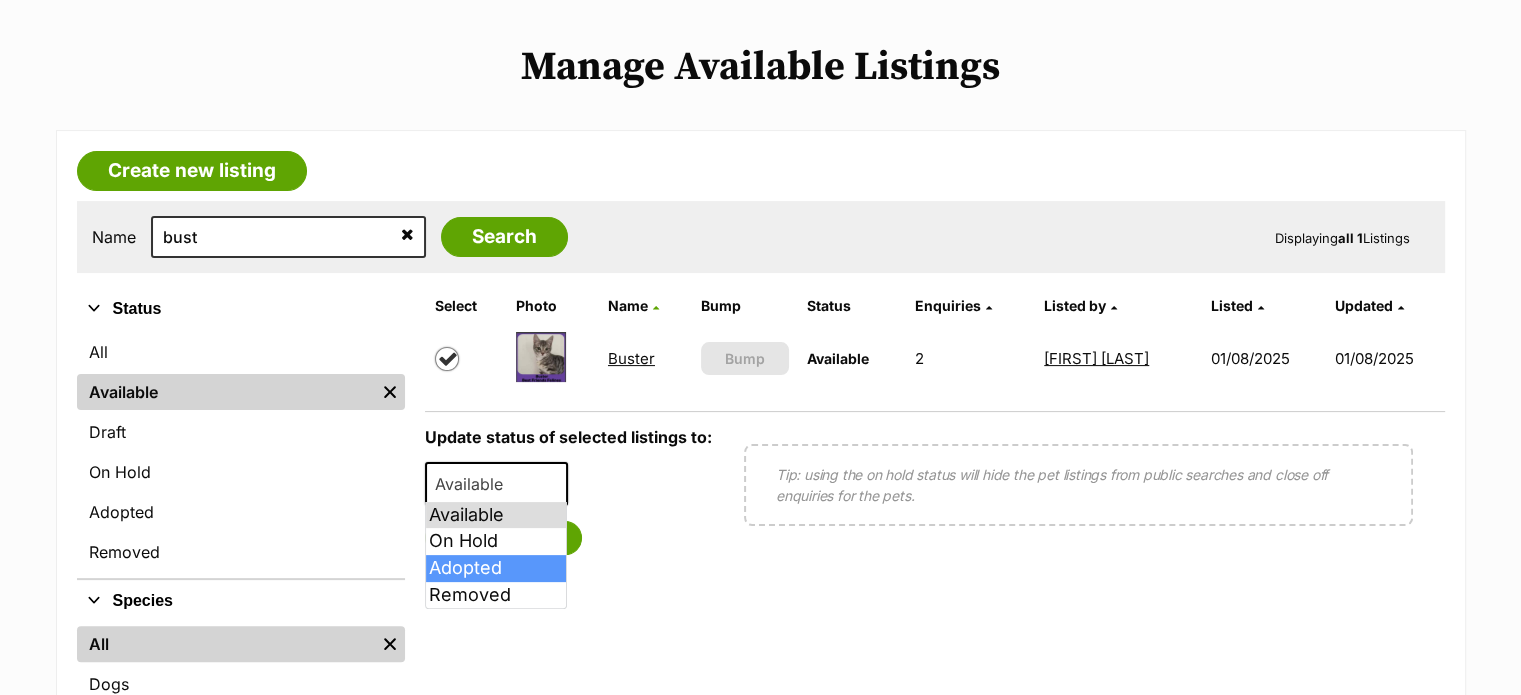 select on "rehomed" 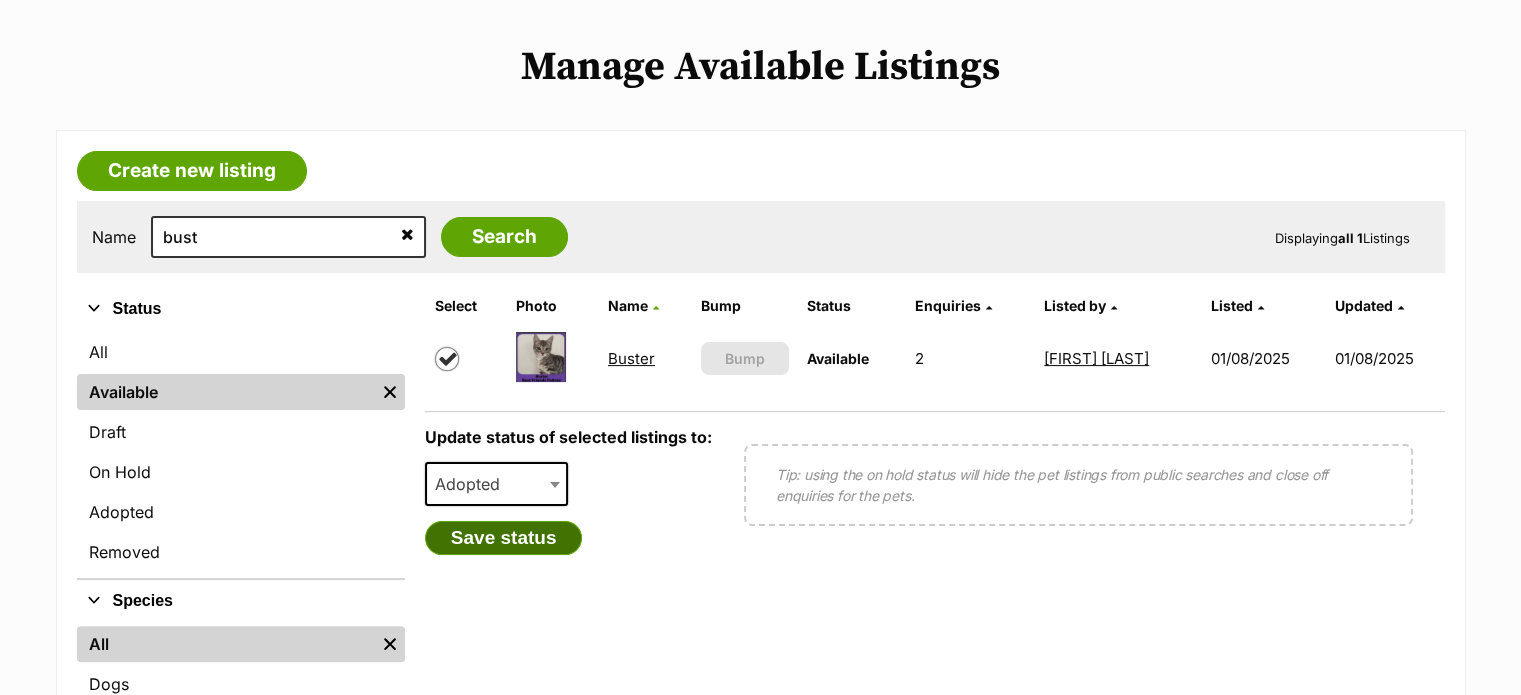click on "Save status" at bounding box center [504, 538] 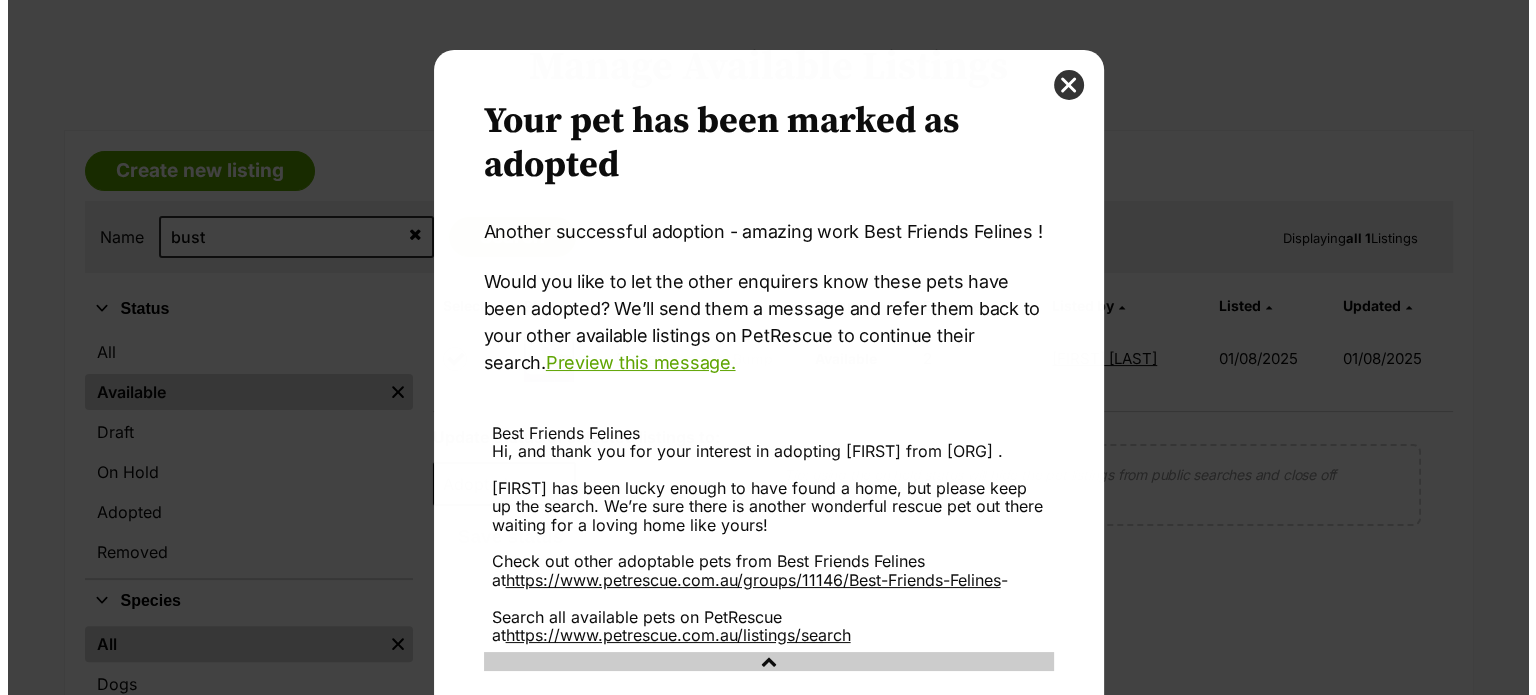 scroll, scrollTop: 0, scrollLeft: 0, axis: both 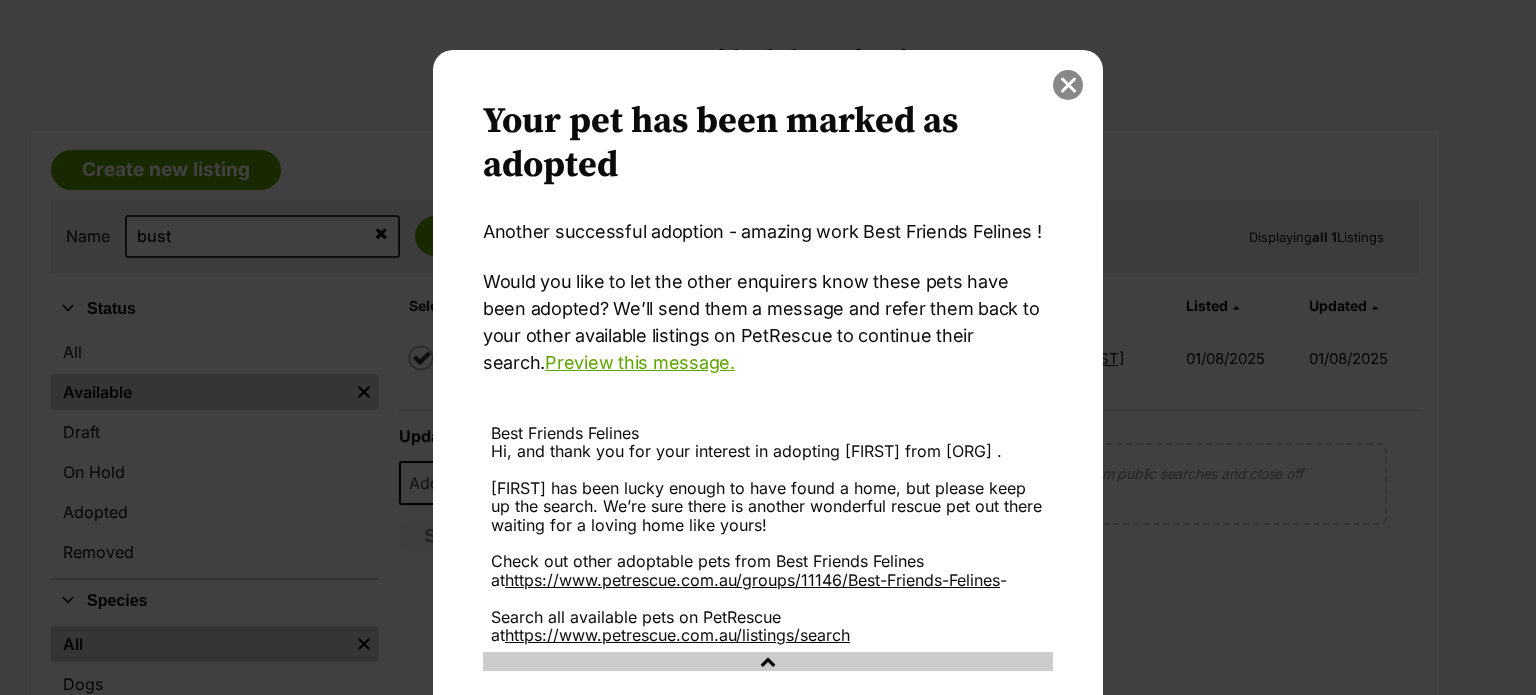 click at bounding box center [1068, 85] 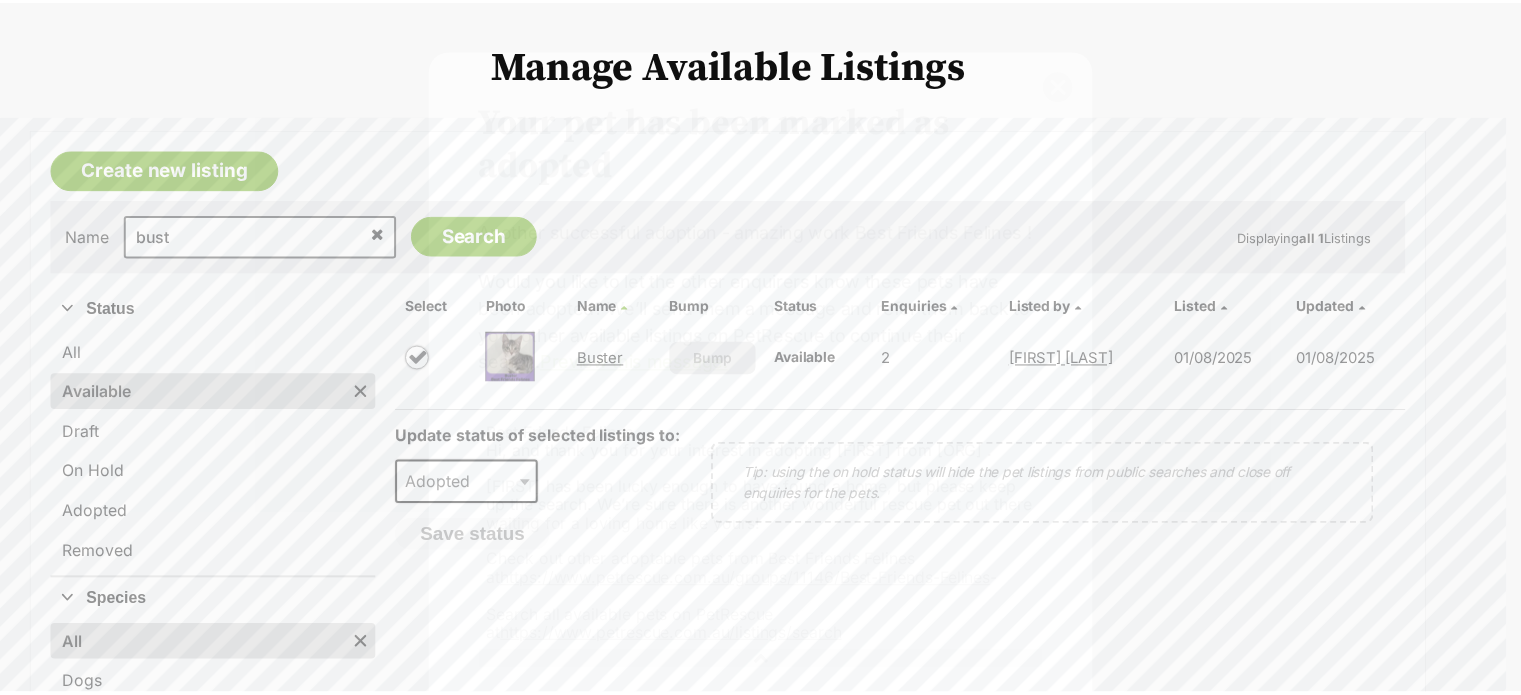scroll, scrollTop: 384, scrollLeft: 0, axis: vertical 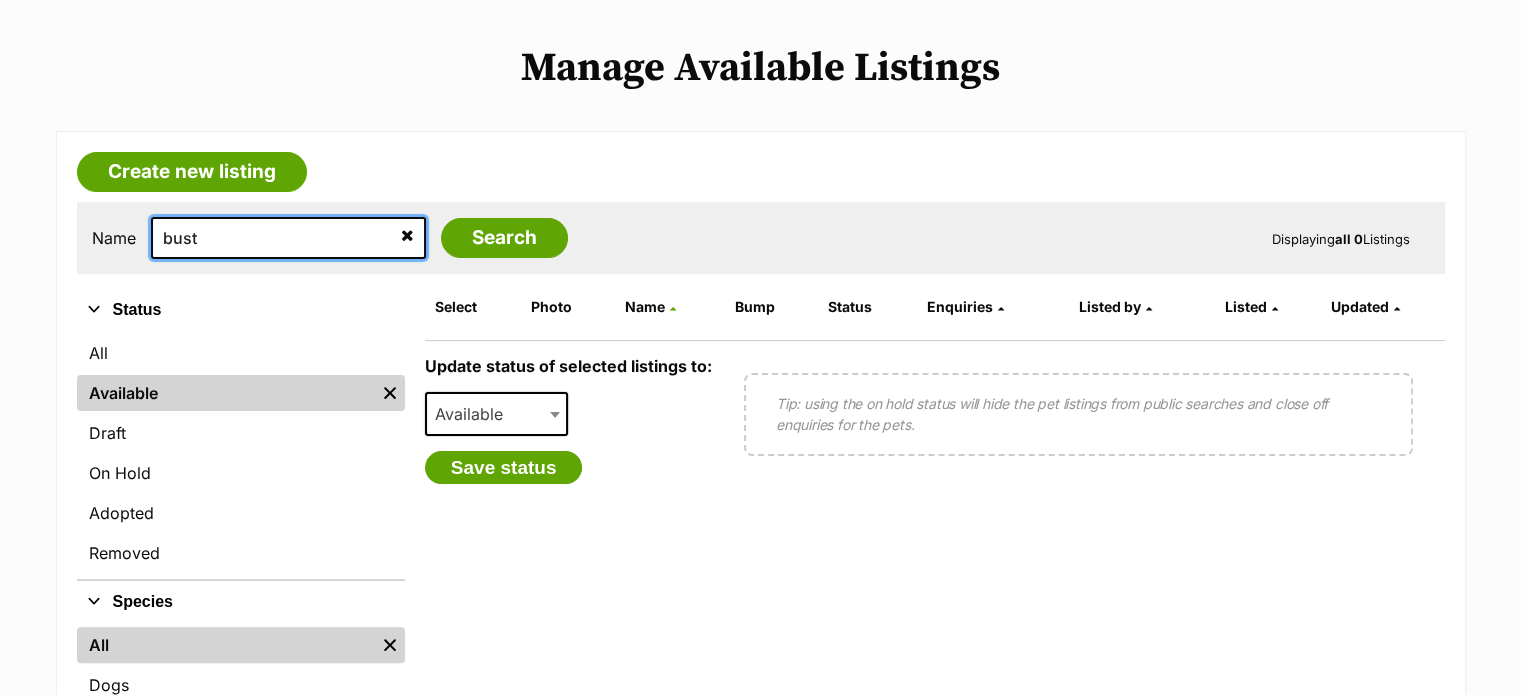 click on "bust" at bounding box center [288, 238] 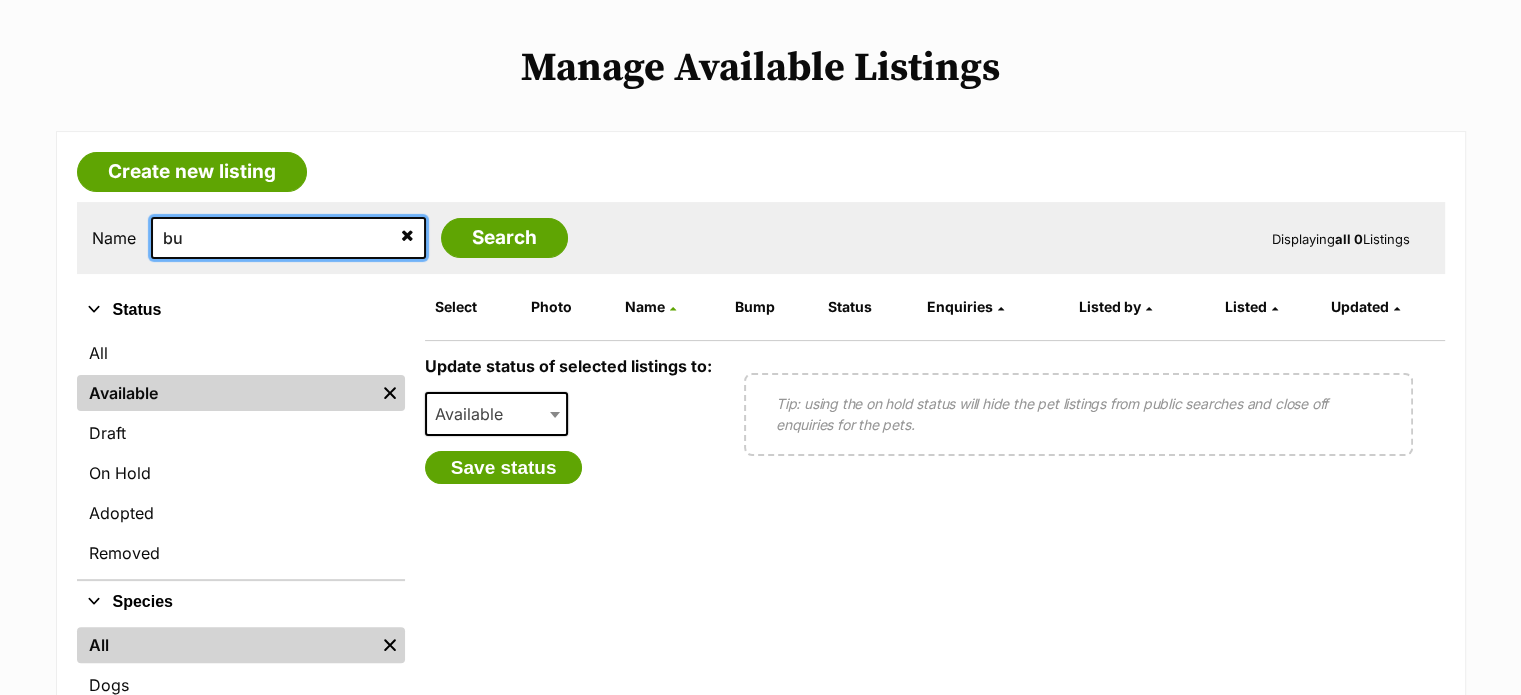 type on "b" 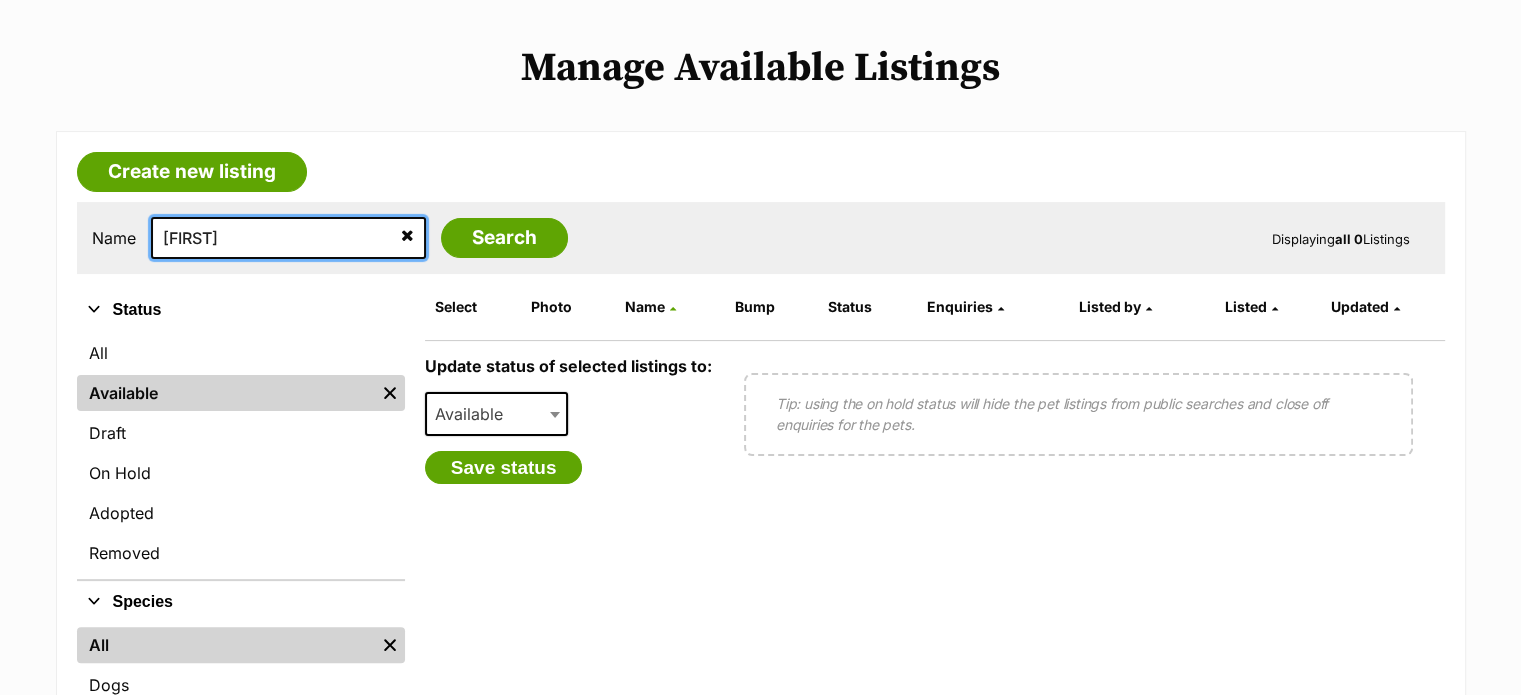 type on "ryan" 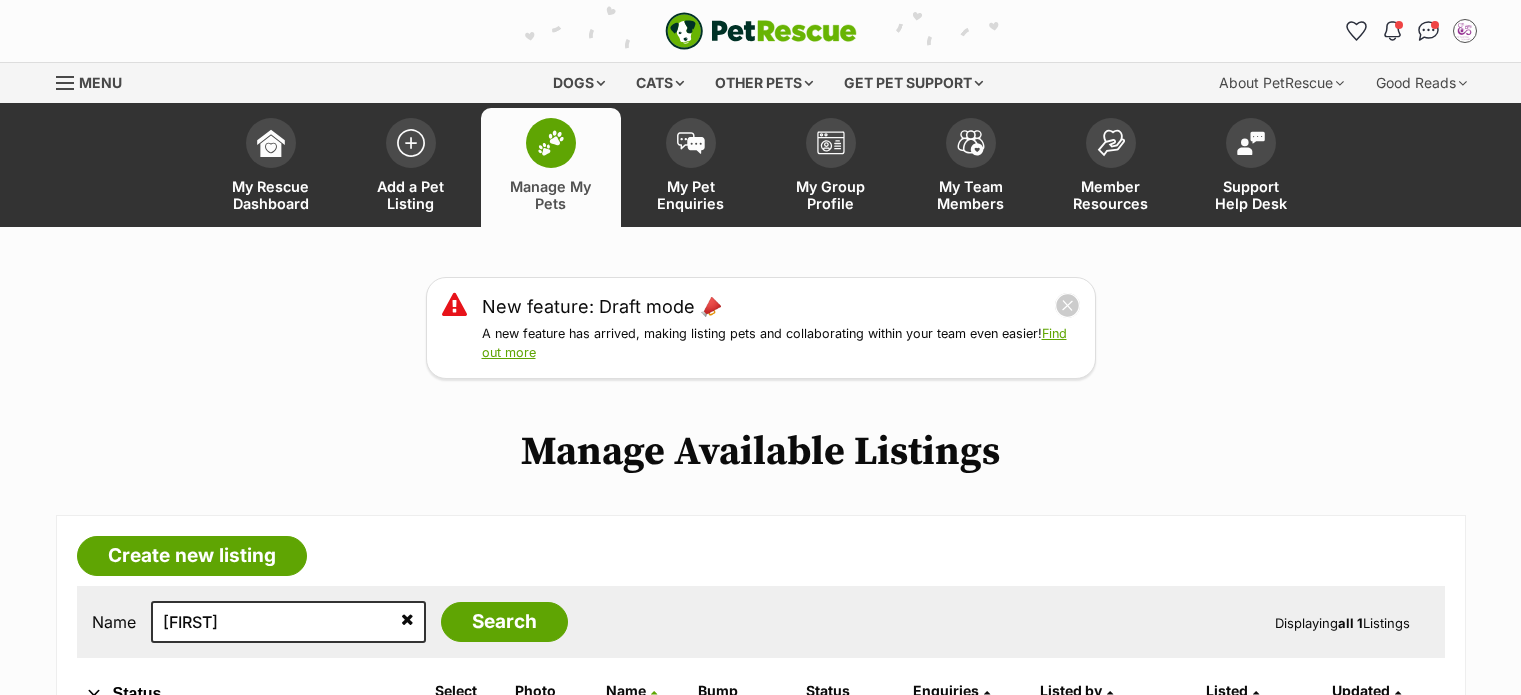 scroll, scrollTop: 0, scrollLeft: 0, axis: both 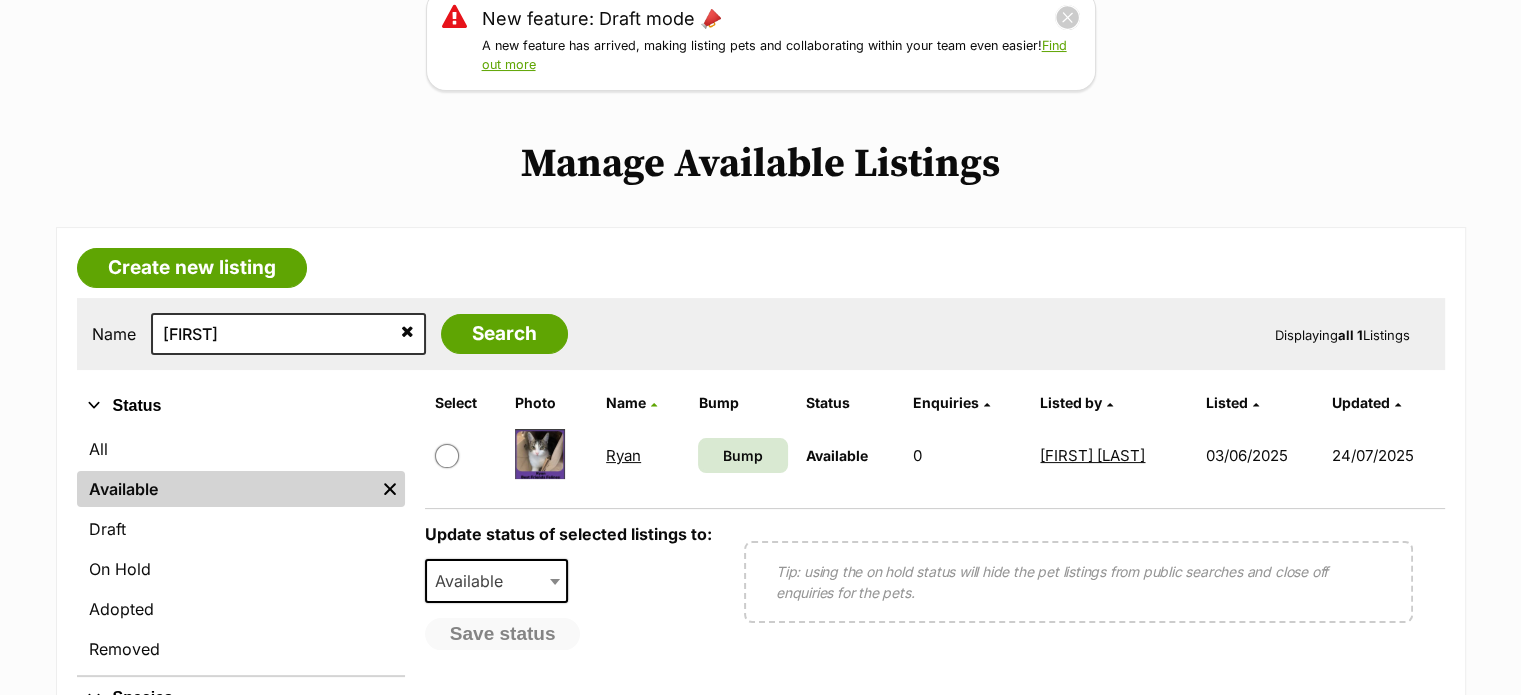 drag, startPoint x: 0, startPoint y: 0, endPoint x: 1535, endPoint y: 230, distance: 1552.1356 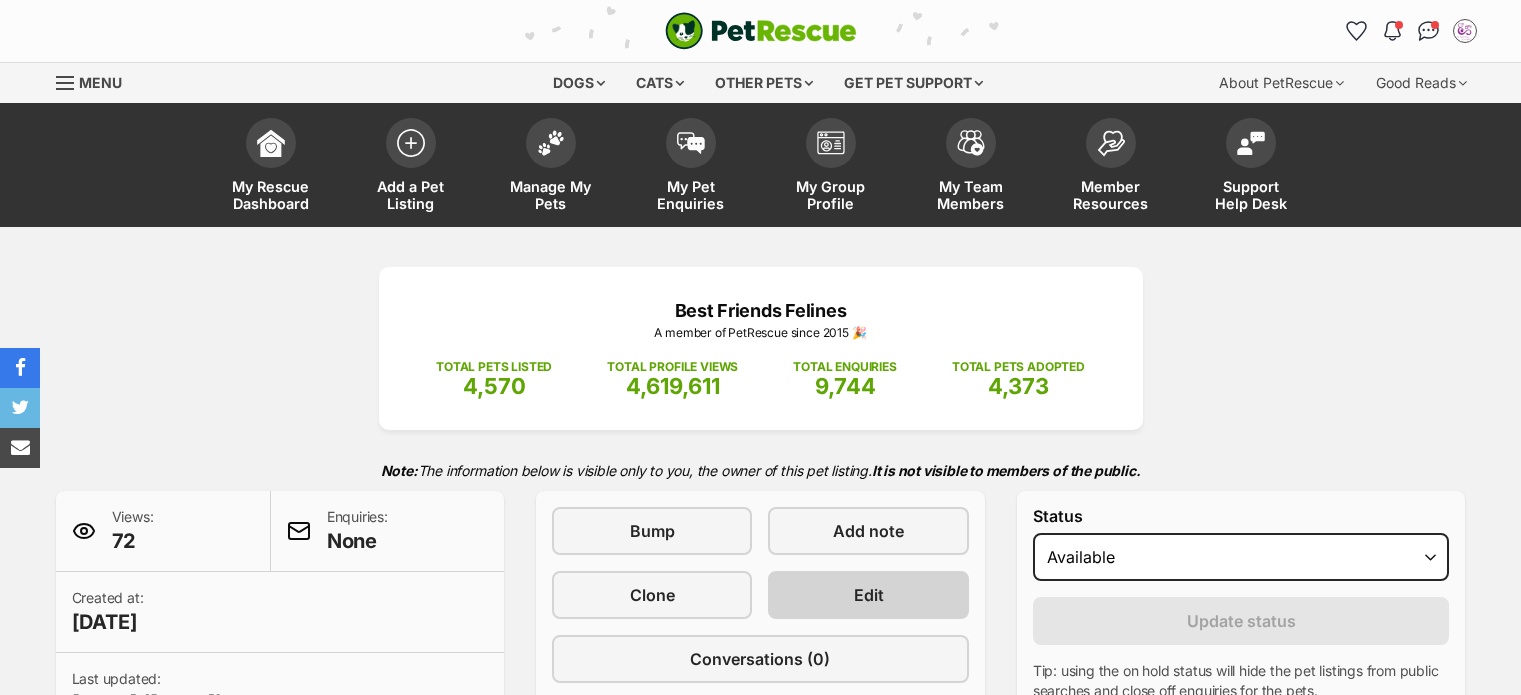 scroll, scrollTop: 0, scrollLeft: 0, axis: both 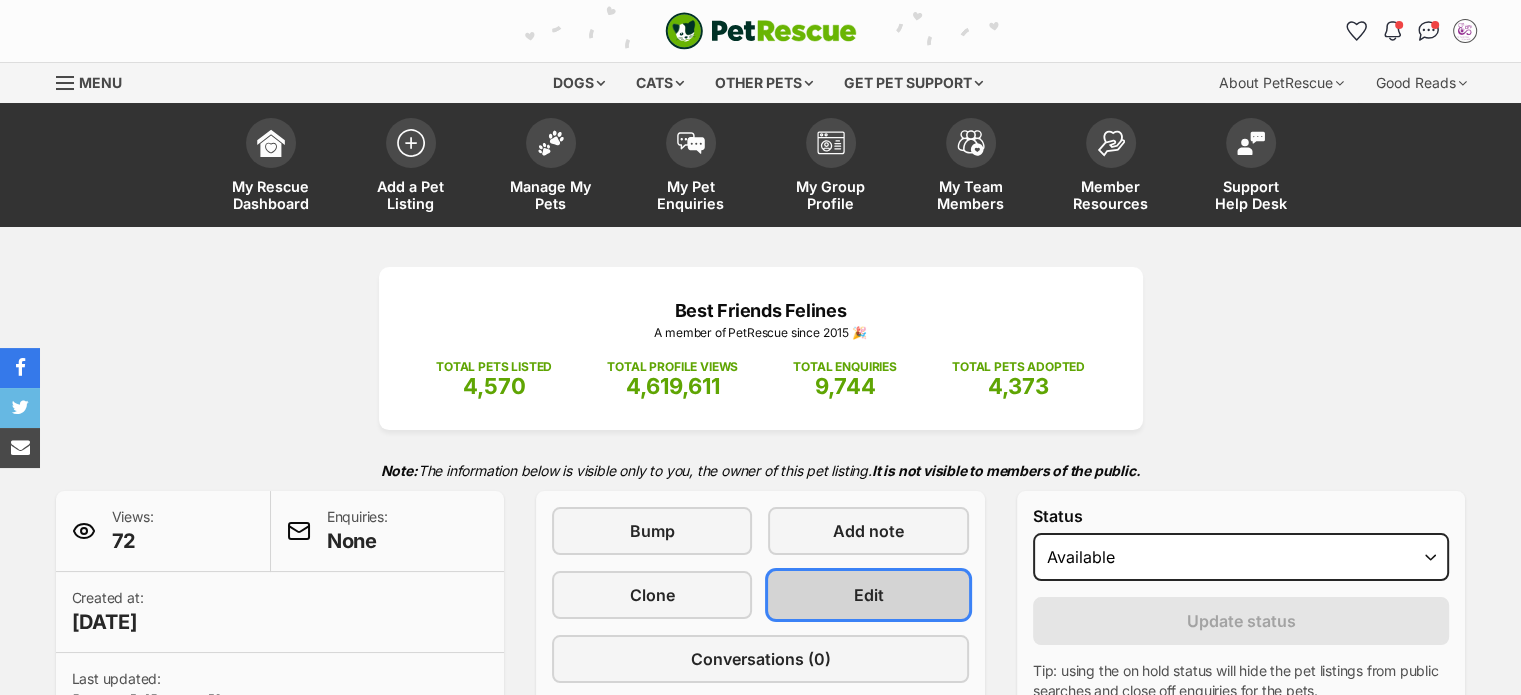 click on "Edit" at bounding box center [869, 595] 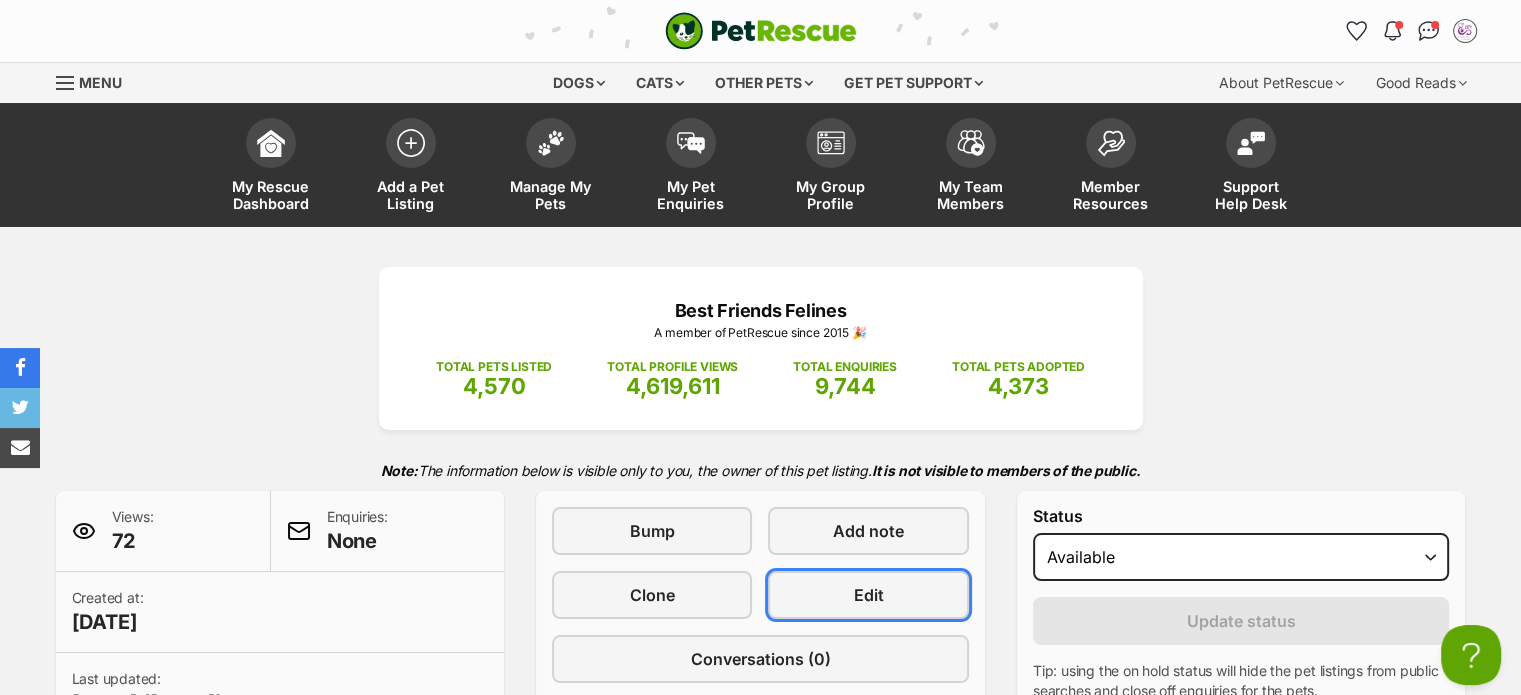 scroll, scrollTop: 0, scrollLeft: 0, axis: both 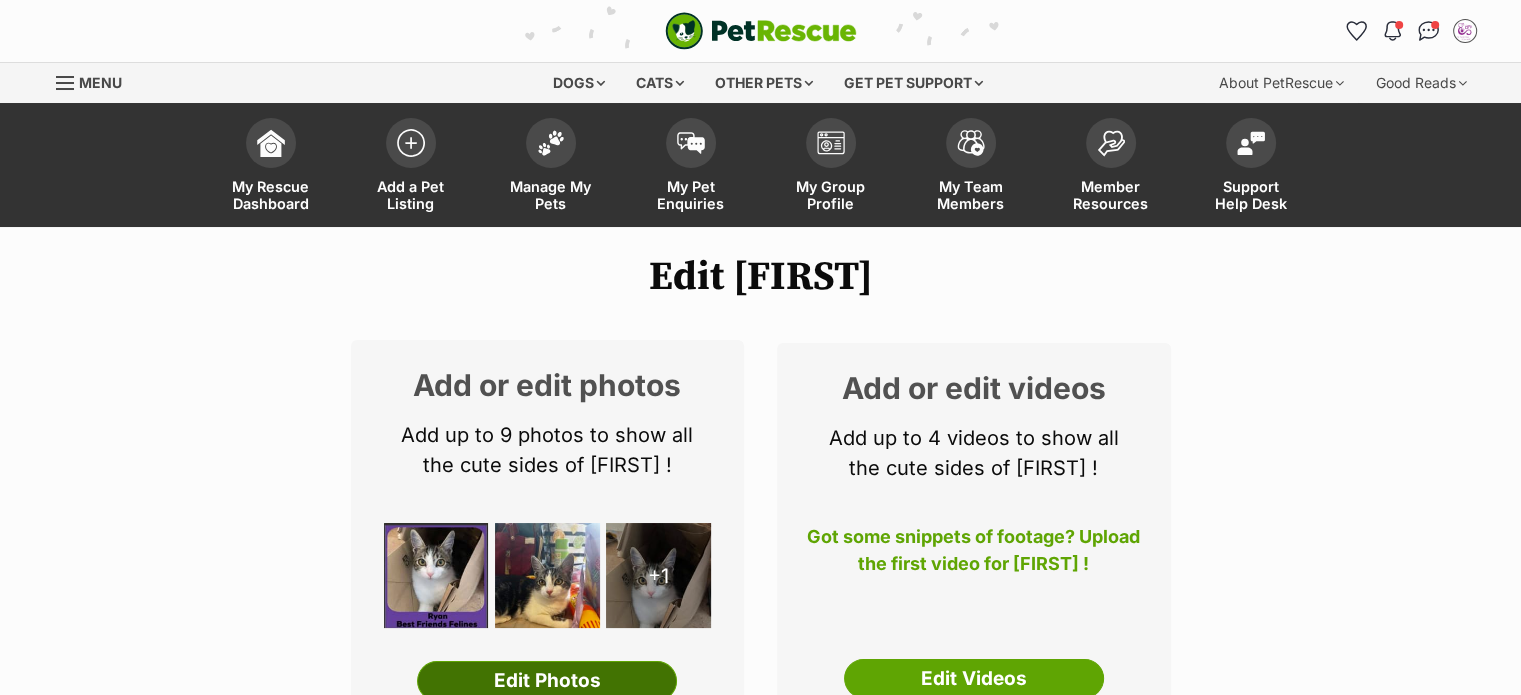 click on "Edit Photos" at bounding box center [547, 681] 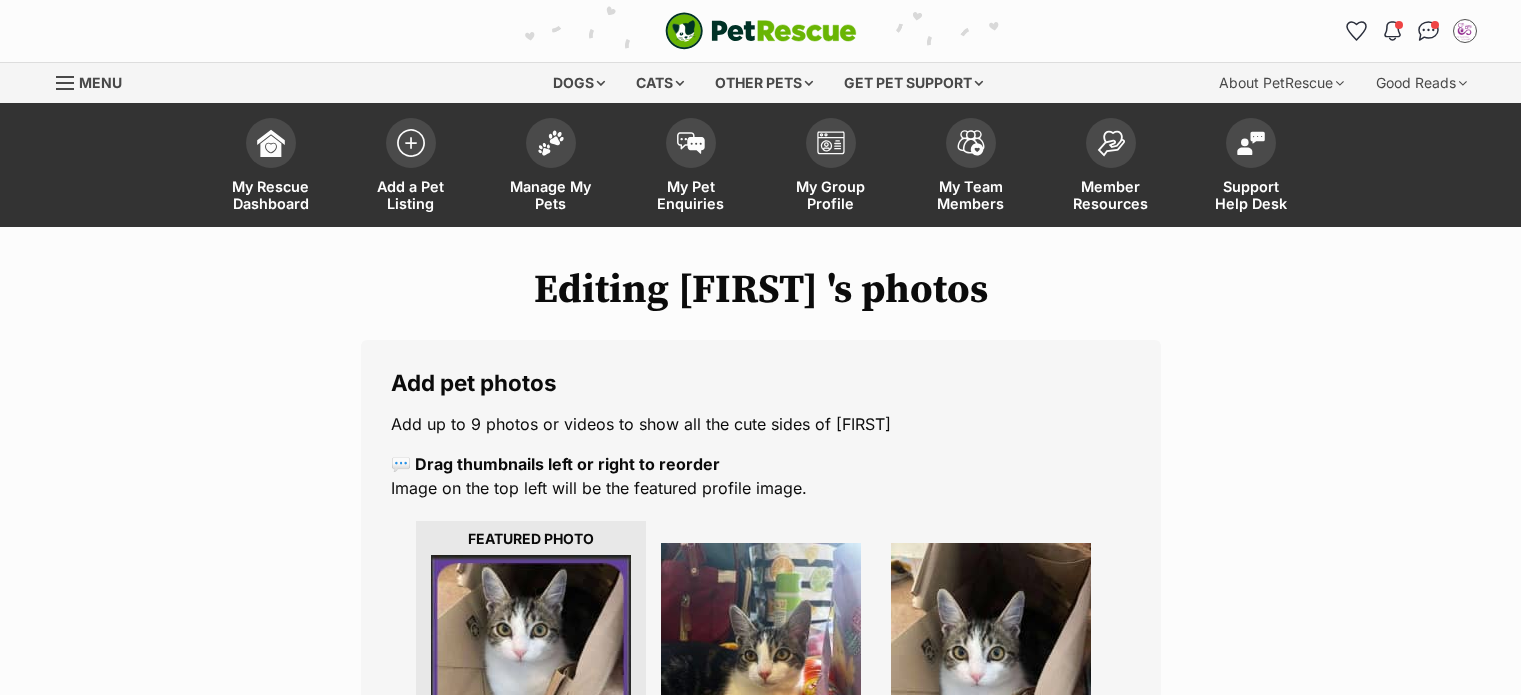 scroll, scrollTop: 0, scrollLeft: 0, axis: both 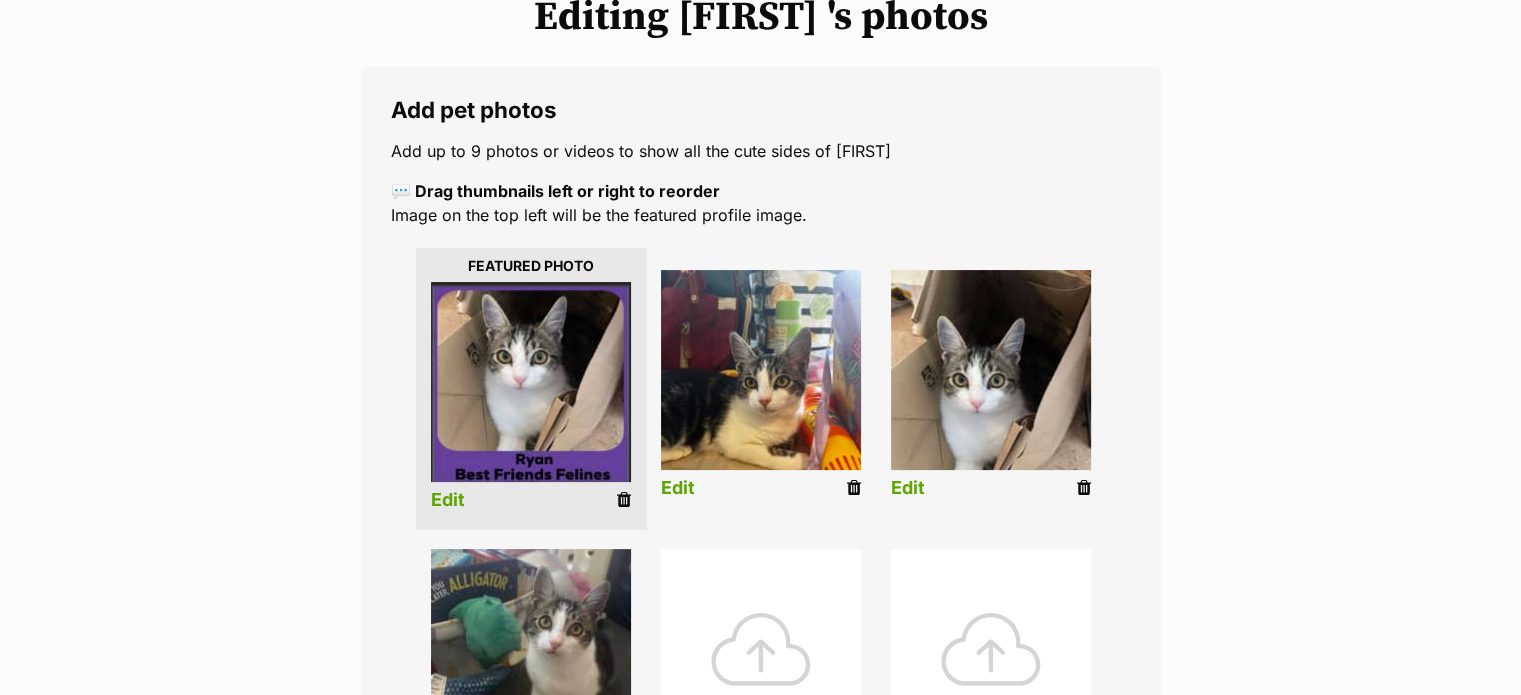 click at bounding box center (624, 500) 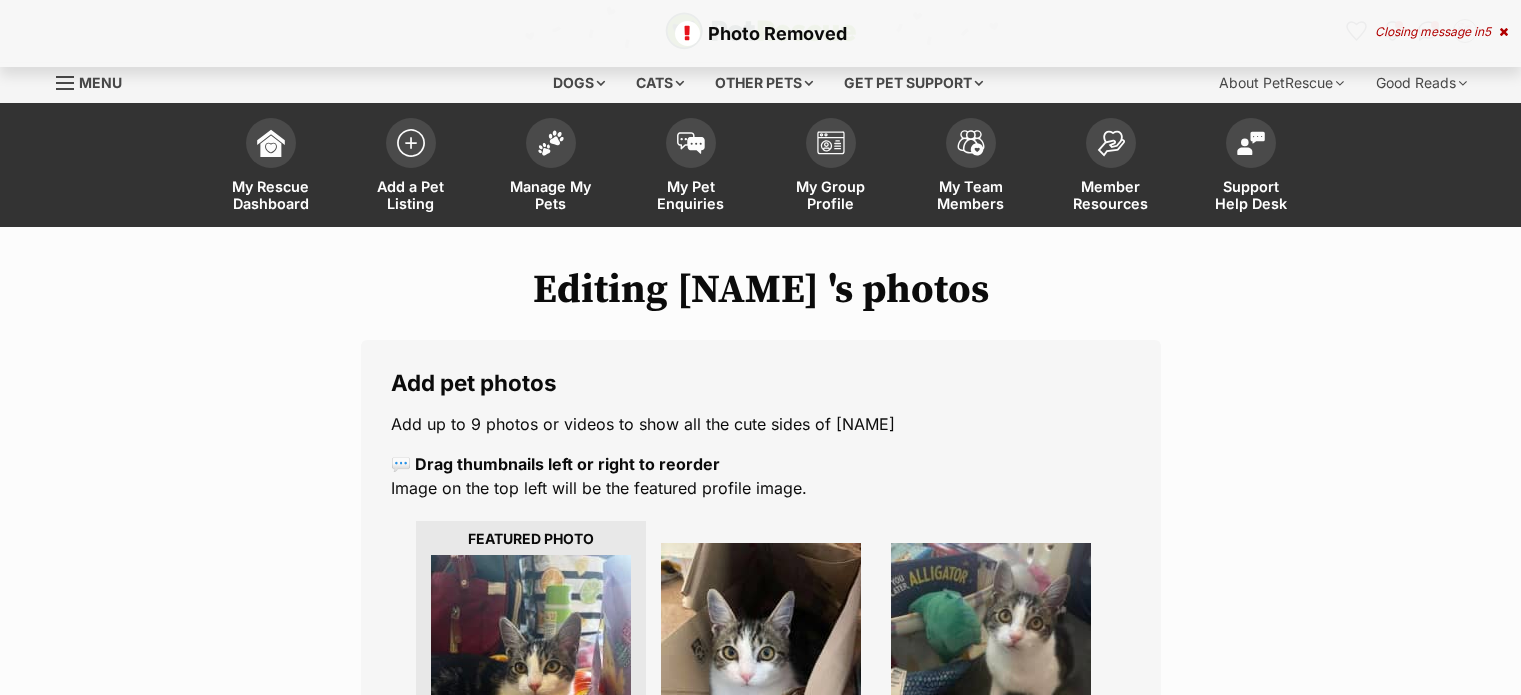 scroll, scrollTop: 0, scrollLeft: 0, axis: both 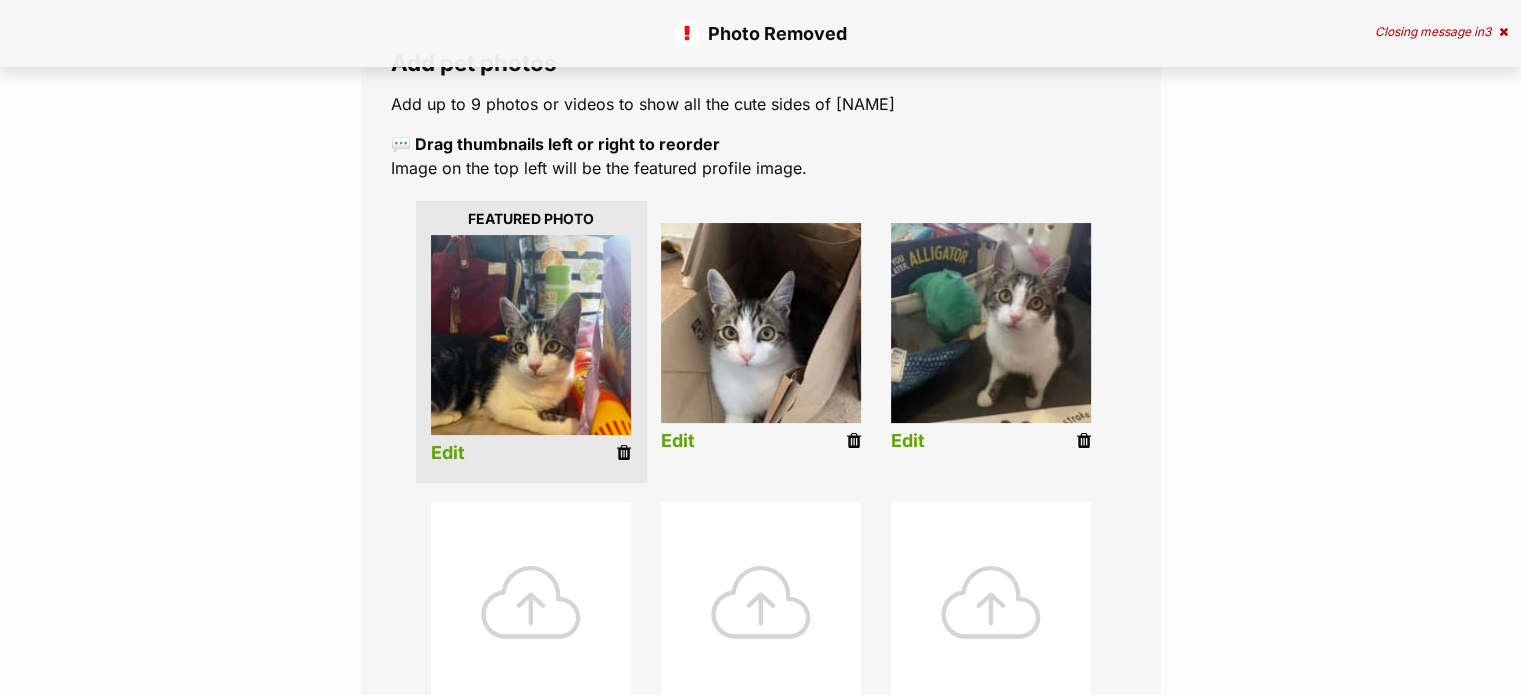 click at bounding box center (624, 453) 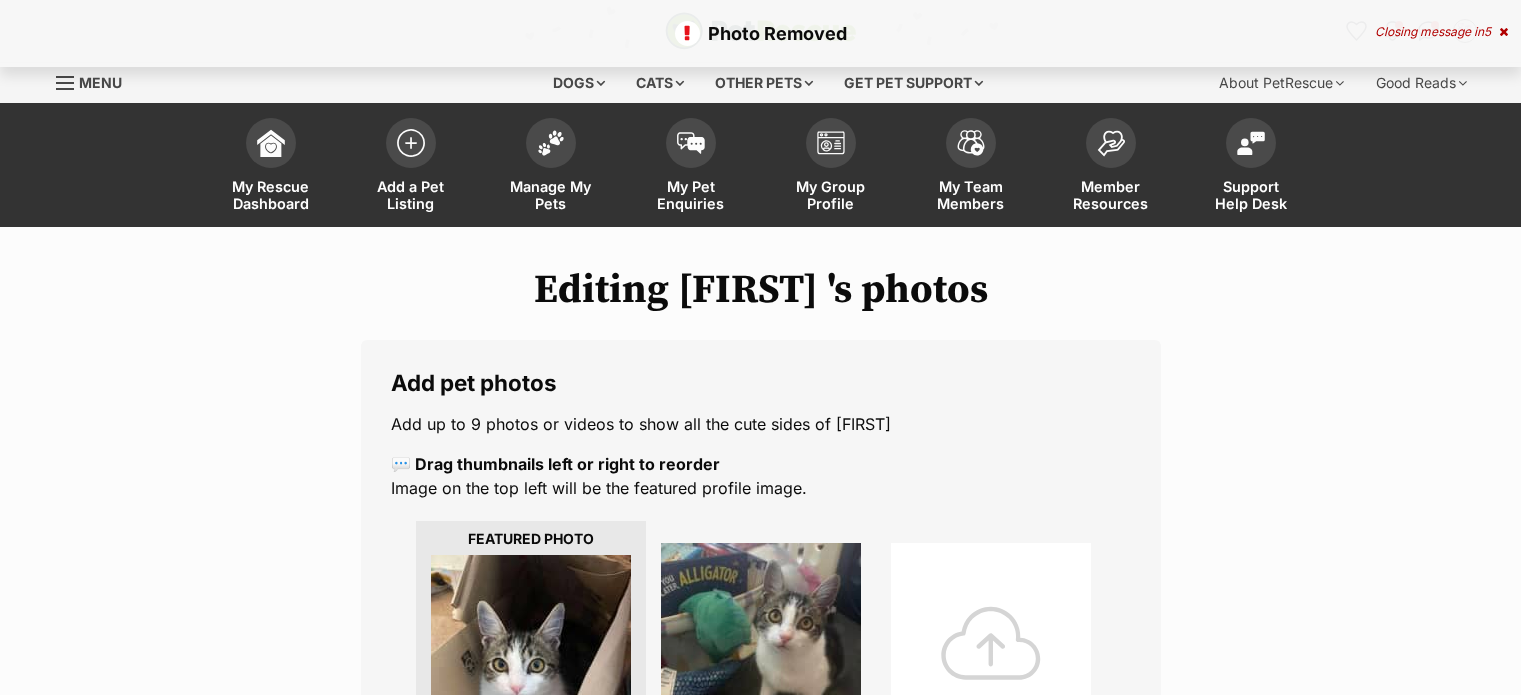 scroll, scrollTop: 0, scrollLeft: 0, axis: both 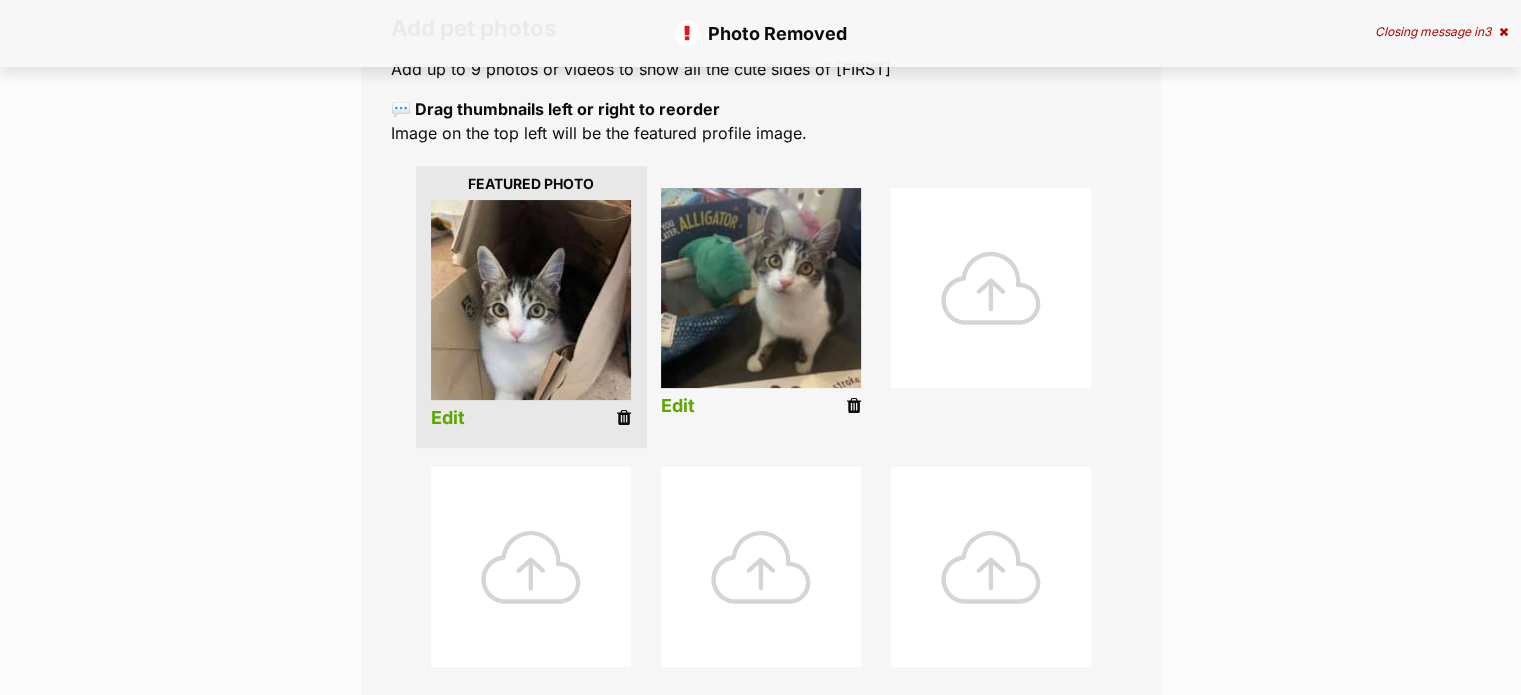 click at bounding box center (624, 418) 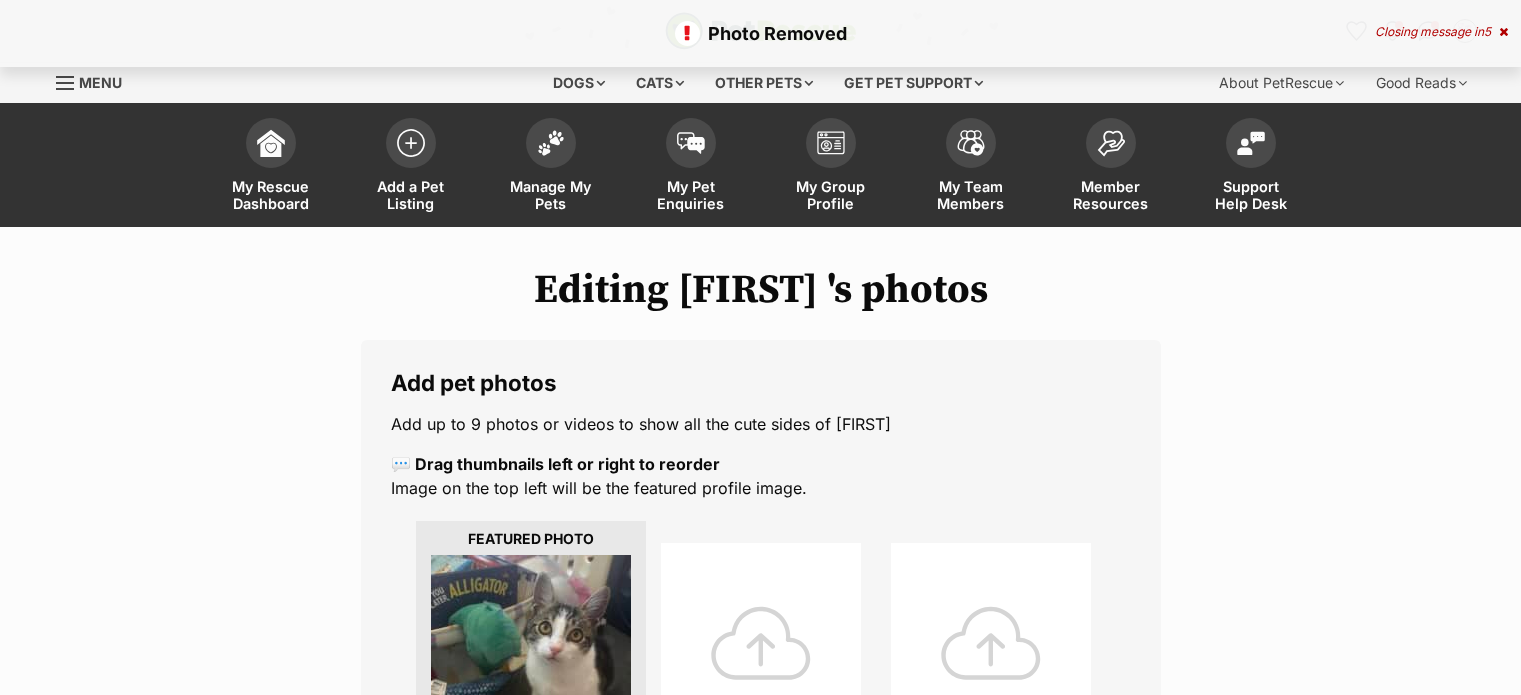 scroll, scrollTop: 0, scrollLeft: 0, axis: both 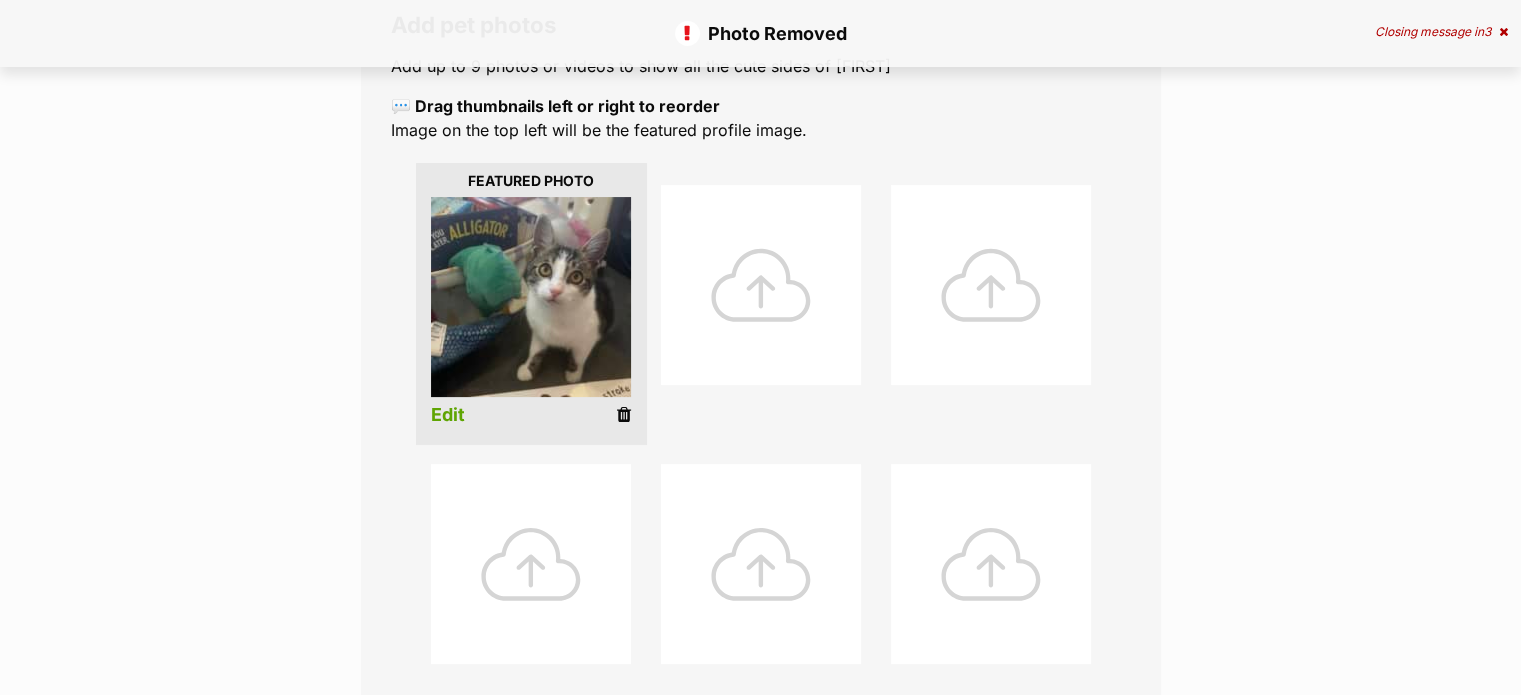 click at bounding box center [624, 415] 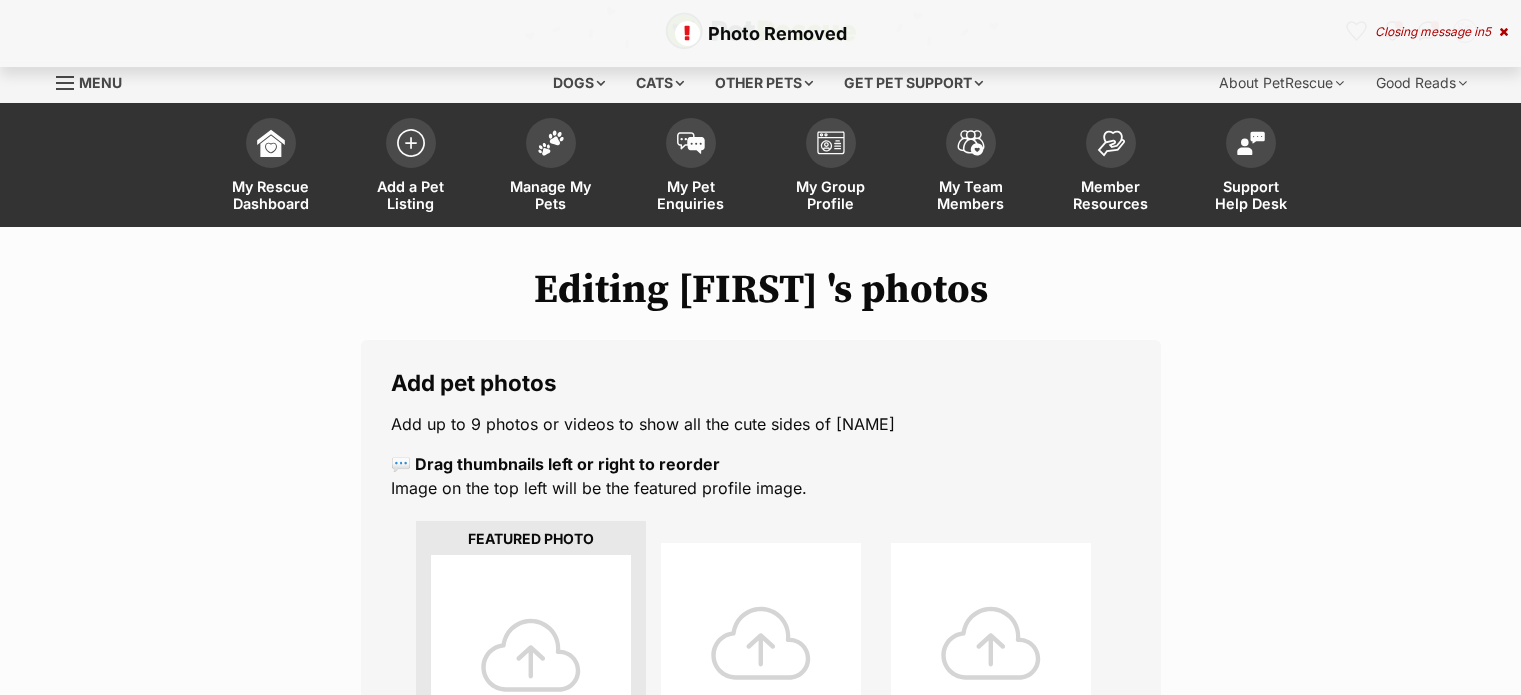 scroll, scrollTop: 0, scrollLeft: 0, axis: both 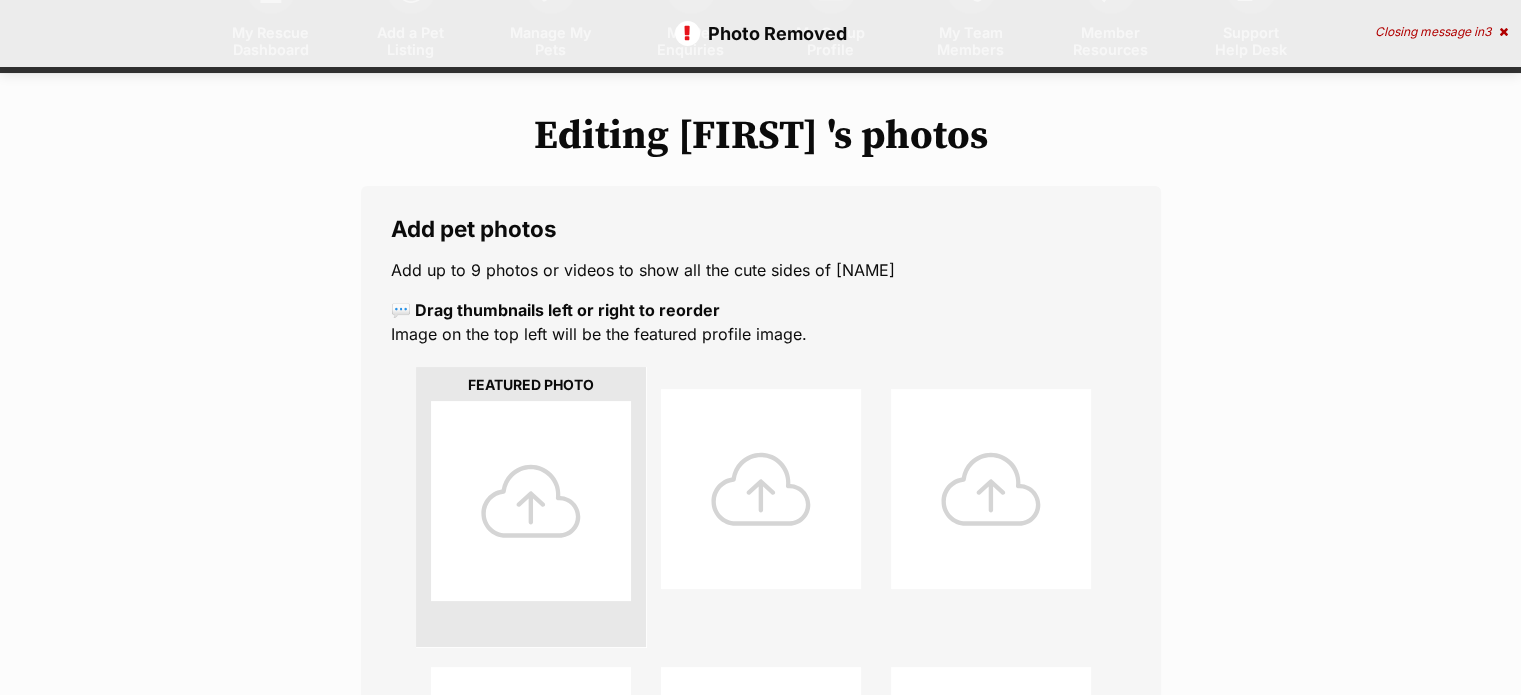 click at bounding box center [531, 501] 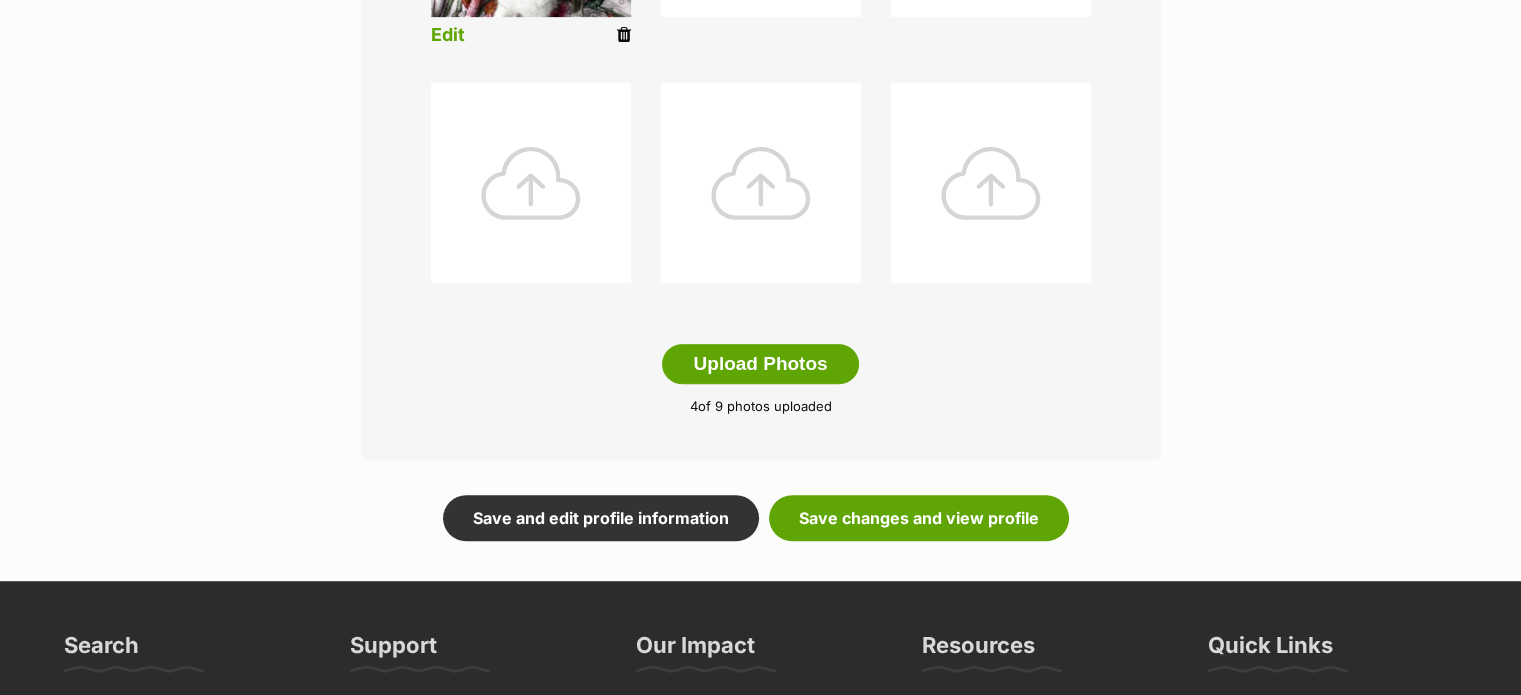 scroll, scrollTop: 1046, scrollLeft: 0, axis: vertical 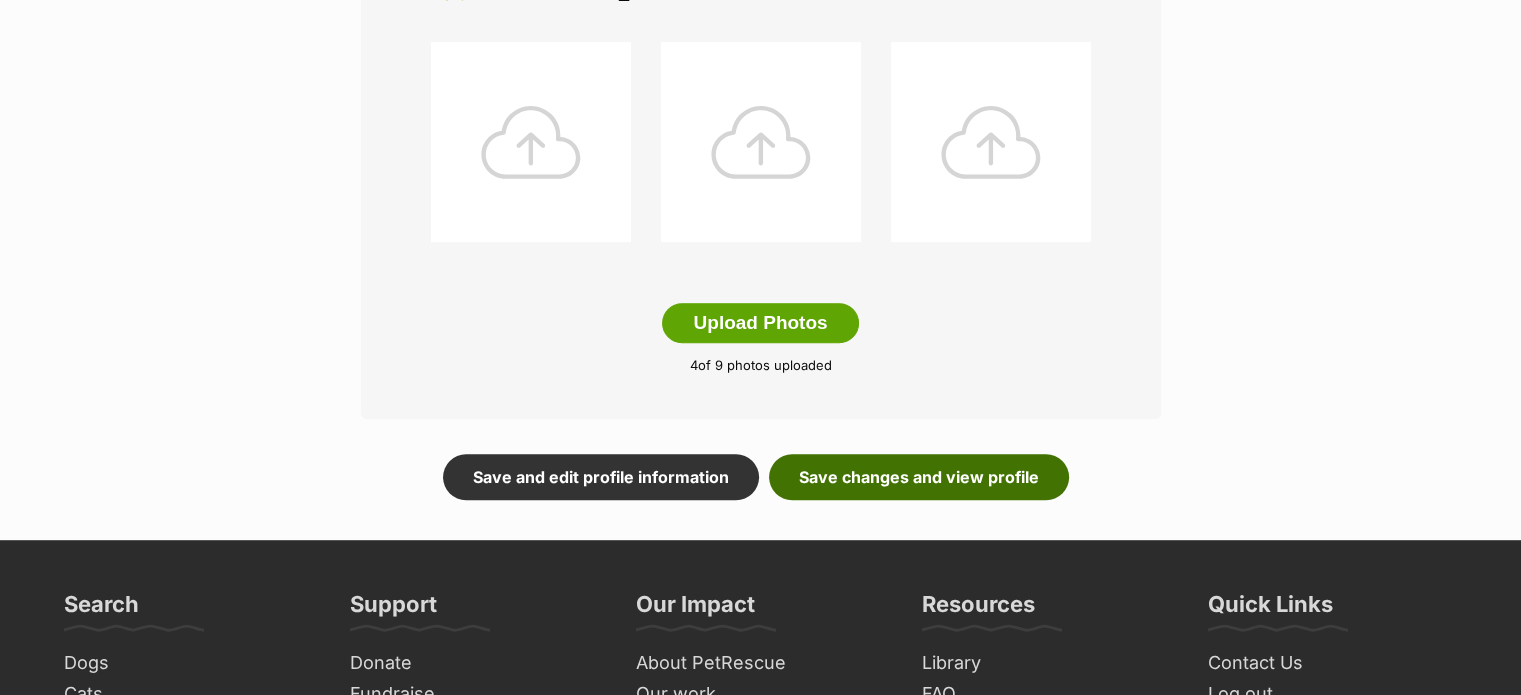 click on "Save changes and view profile" at bounding box center (919, 477) 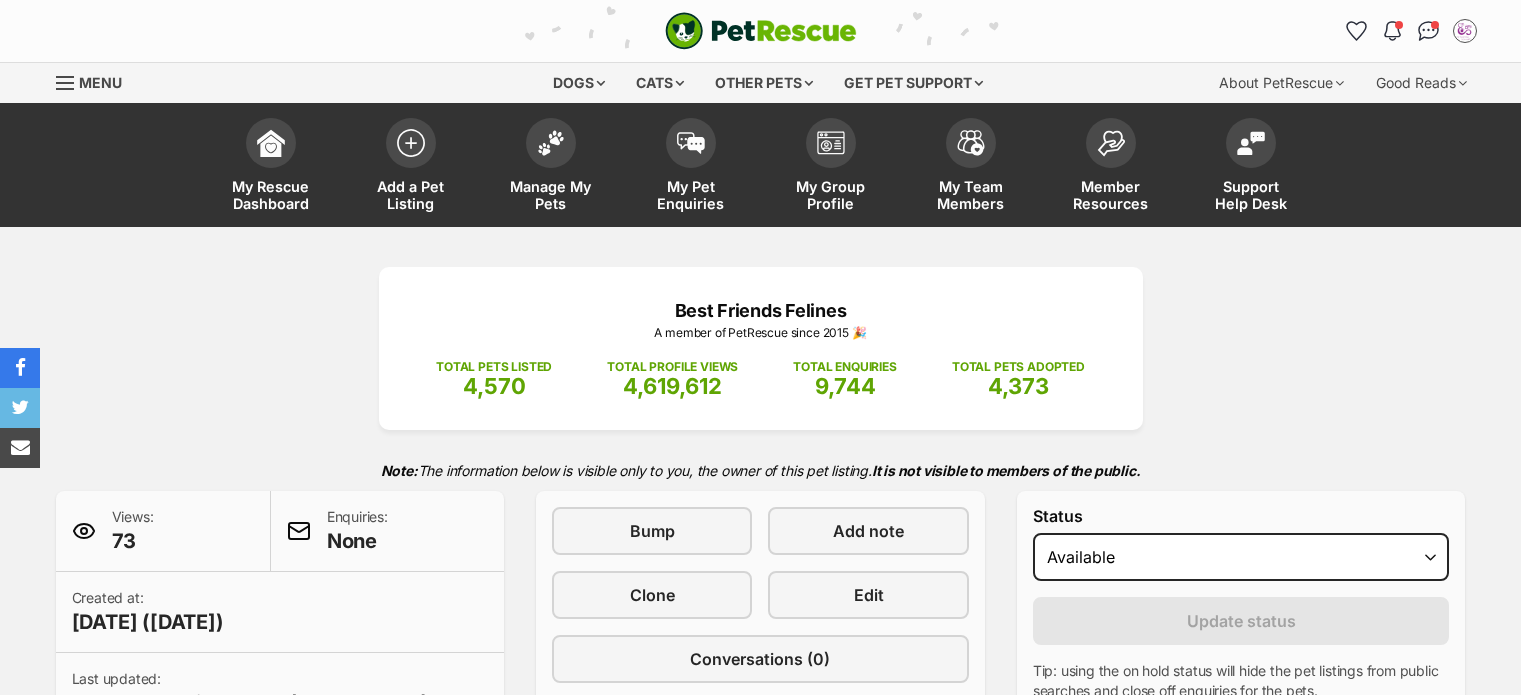 scroll, scrollTop: 0, scrollLeft: 0, axis: both 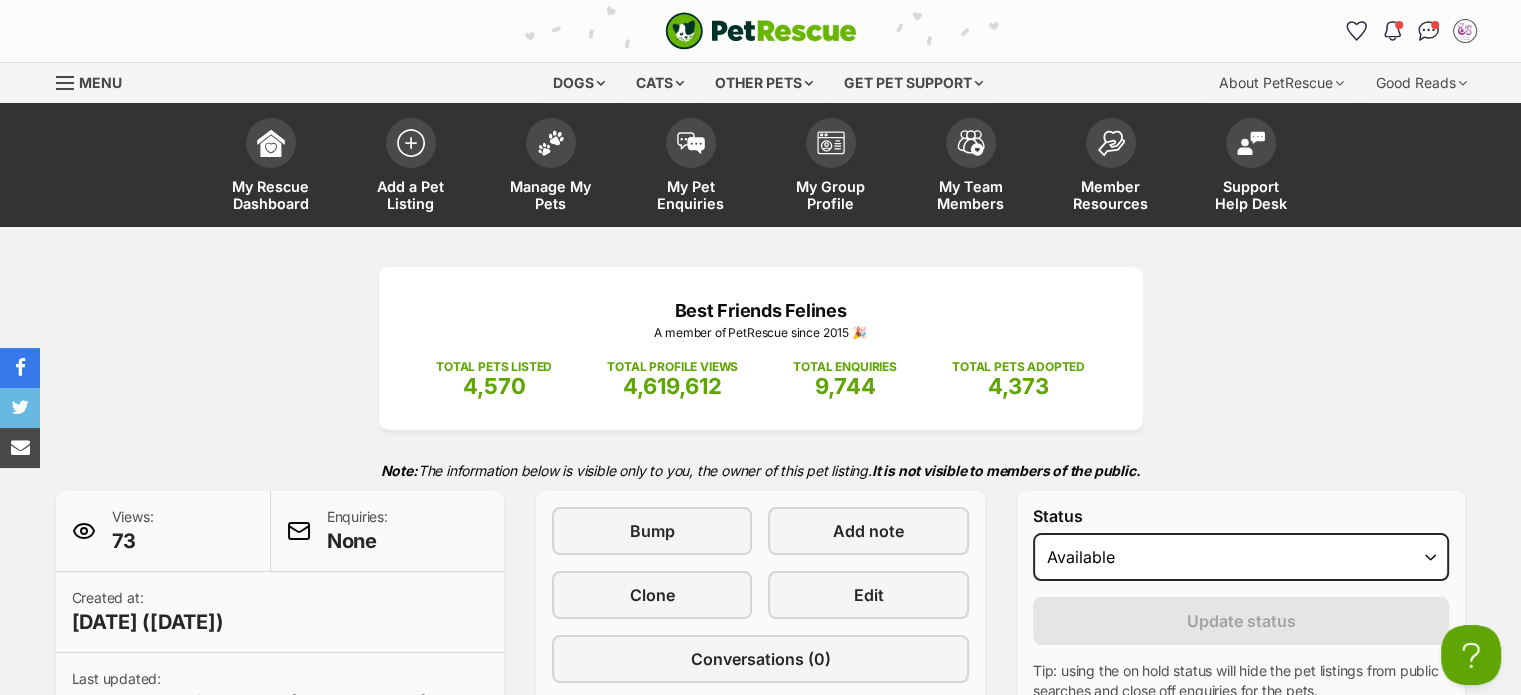 click at bounding box center [65, 83] 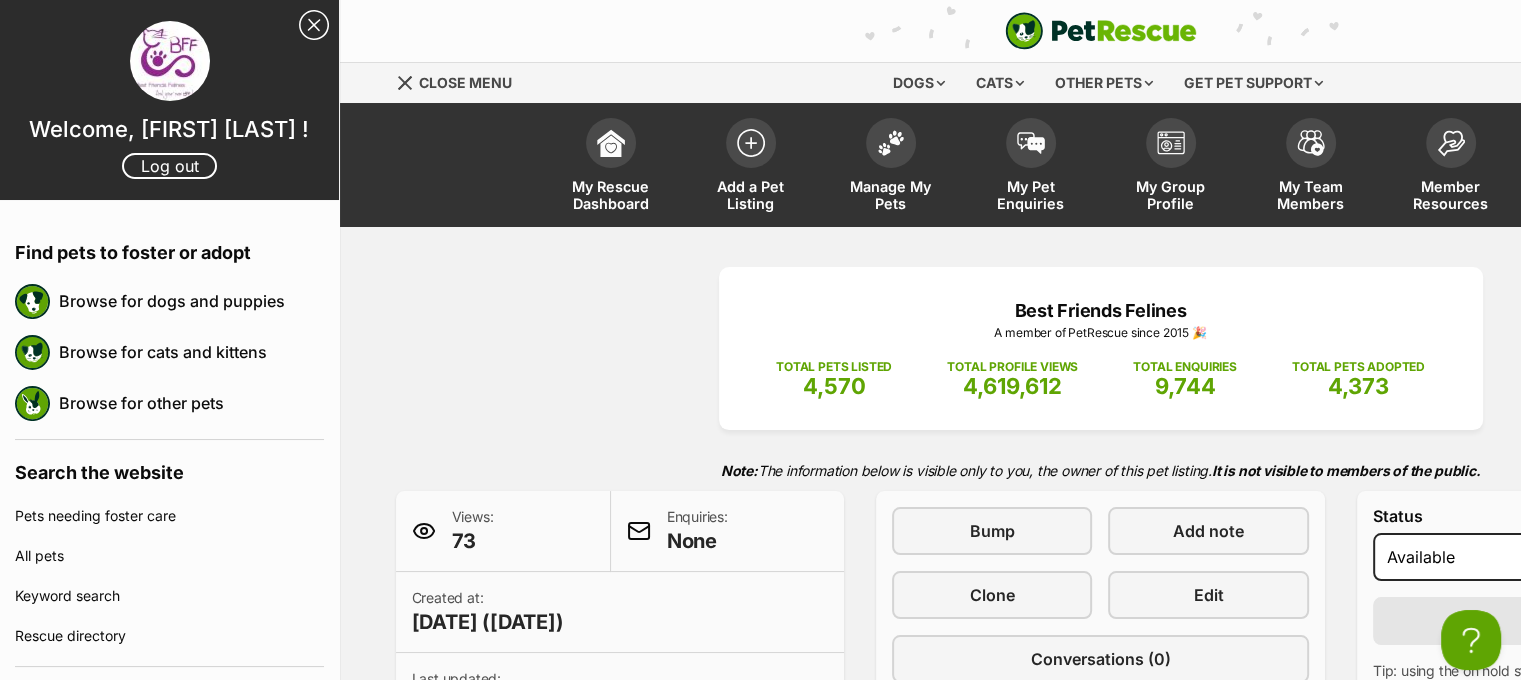 scroll, scrollTop: 0, scrollLeft: 0, axis: both 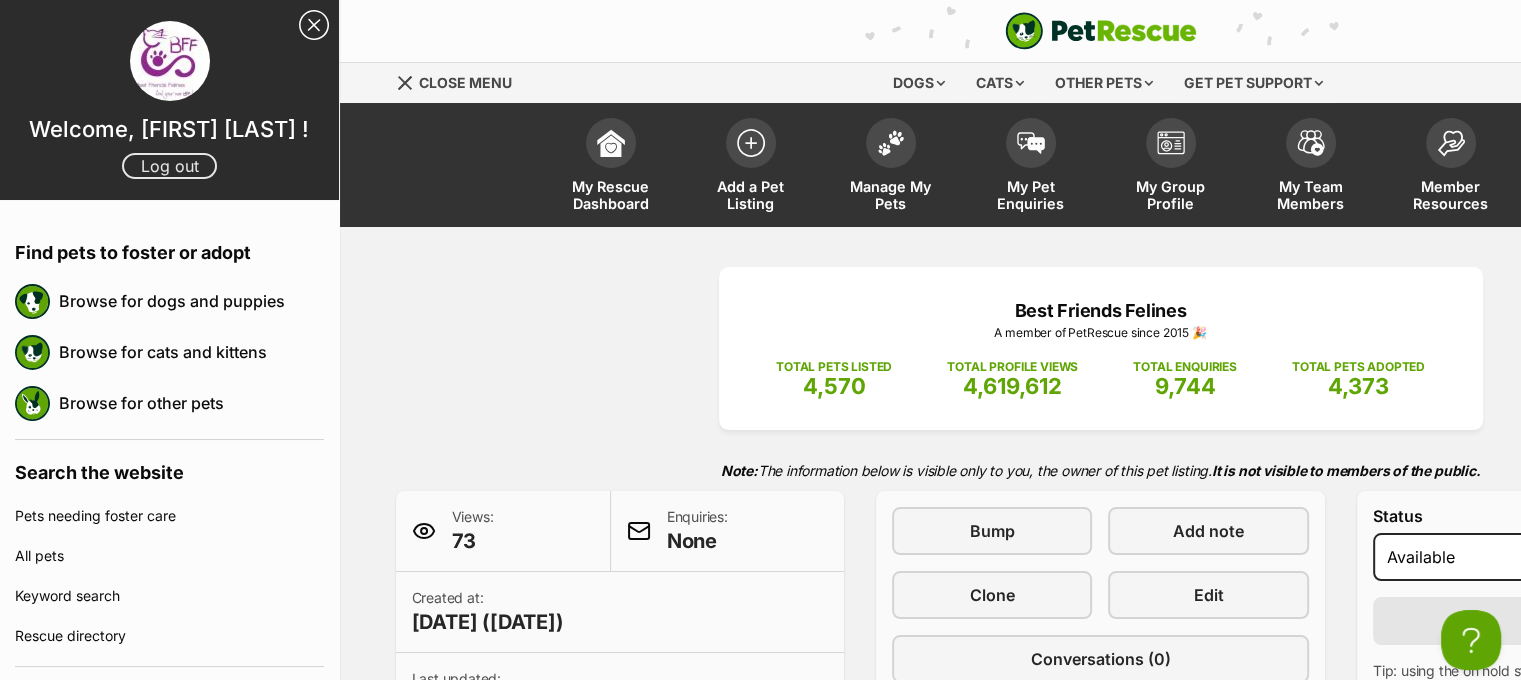 click on "Log out" at bounding box center [169, 166] 